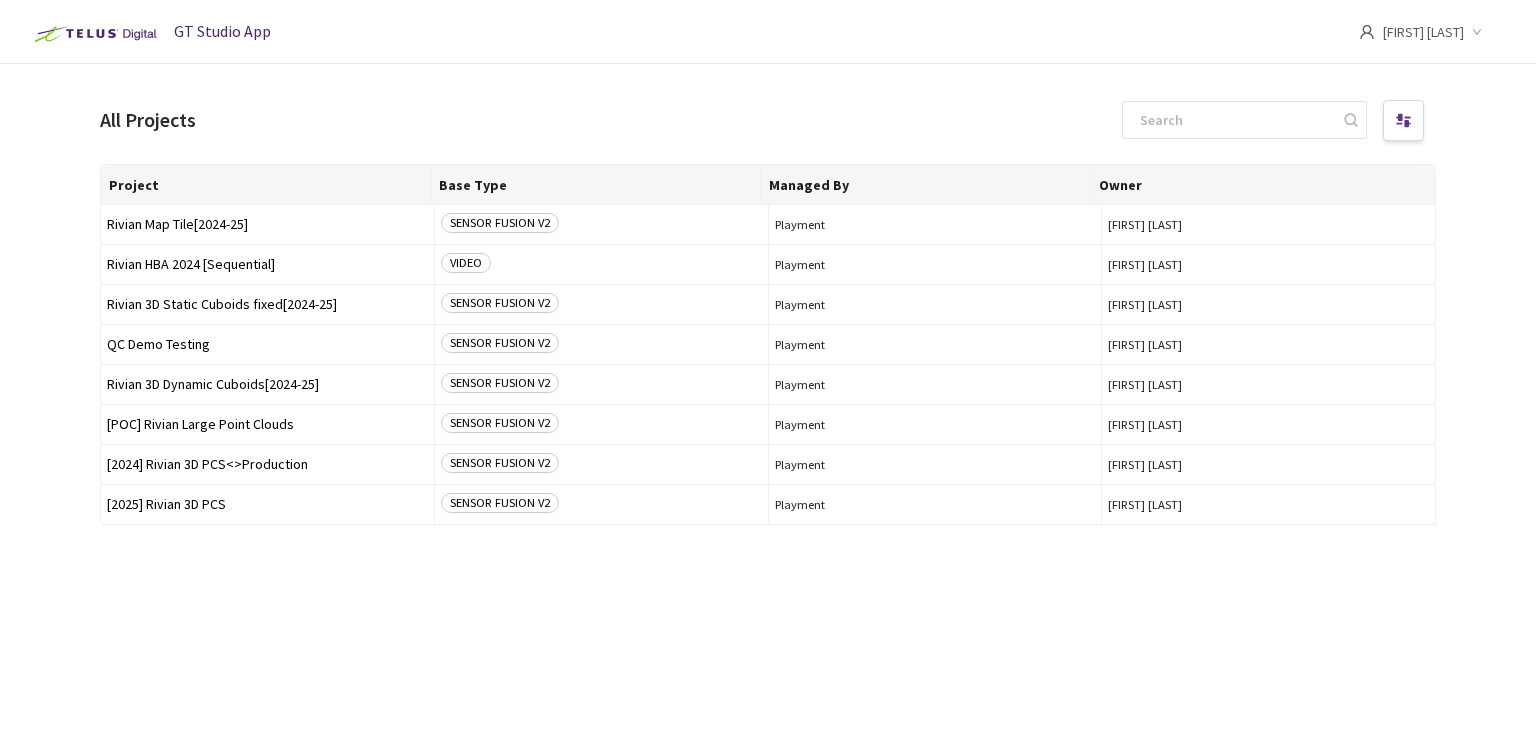 scroll, scrollTop: 0, scrollLeft: 0, axis: both 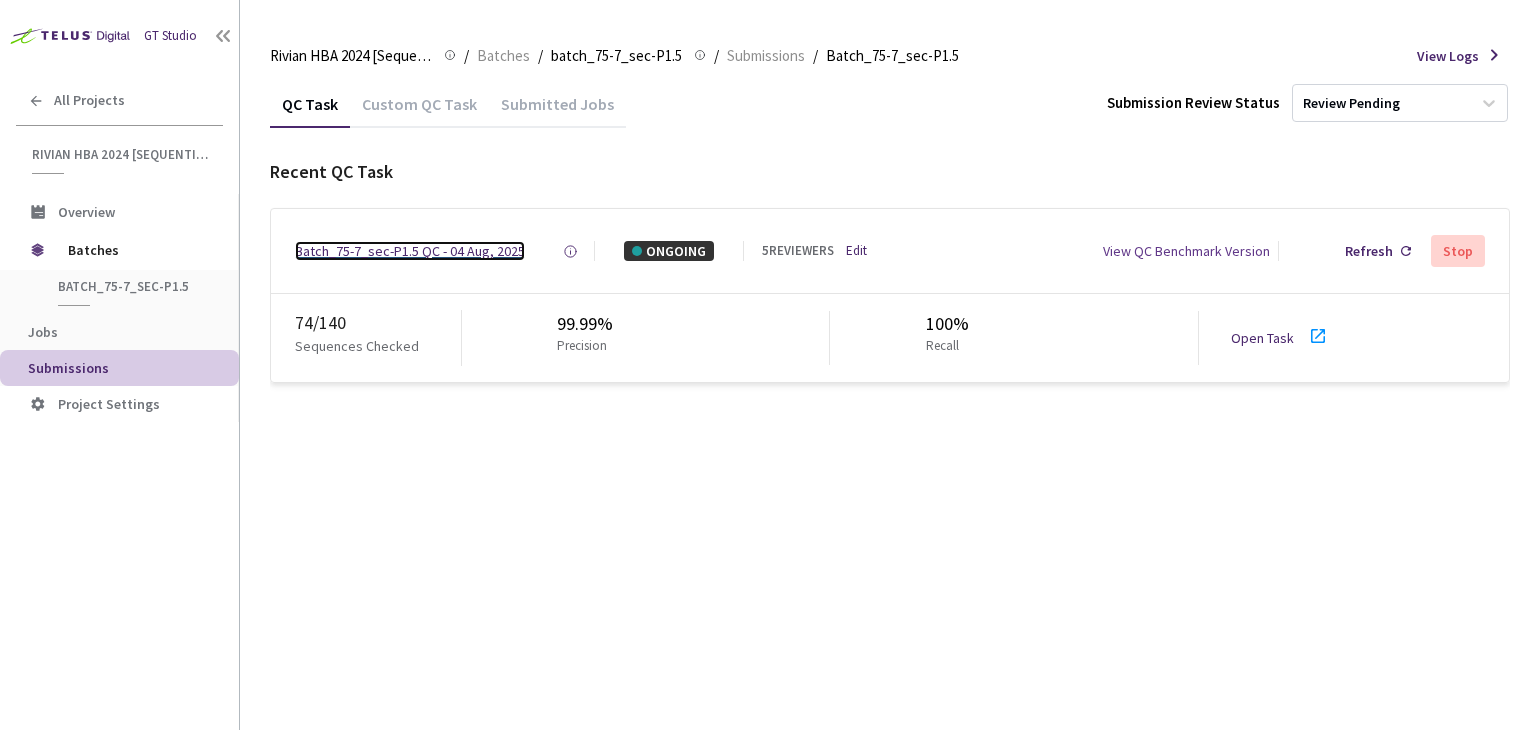 click on "Batch_75-7_sec-P1.5 QC - 04 Aug, 2025" at bounding box center (410, 251) 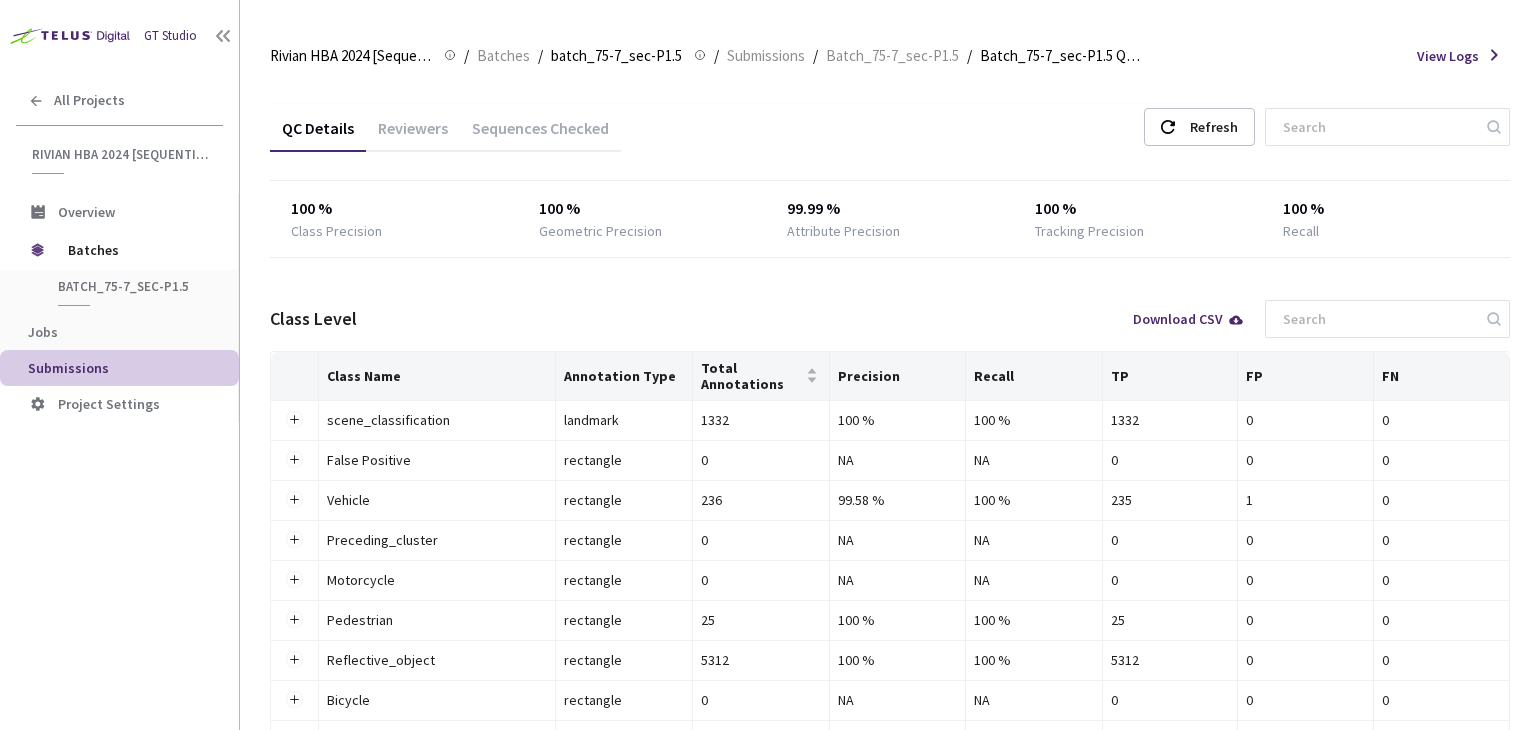 click on "Reviewers" at bounding box center (413, 135) 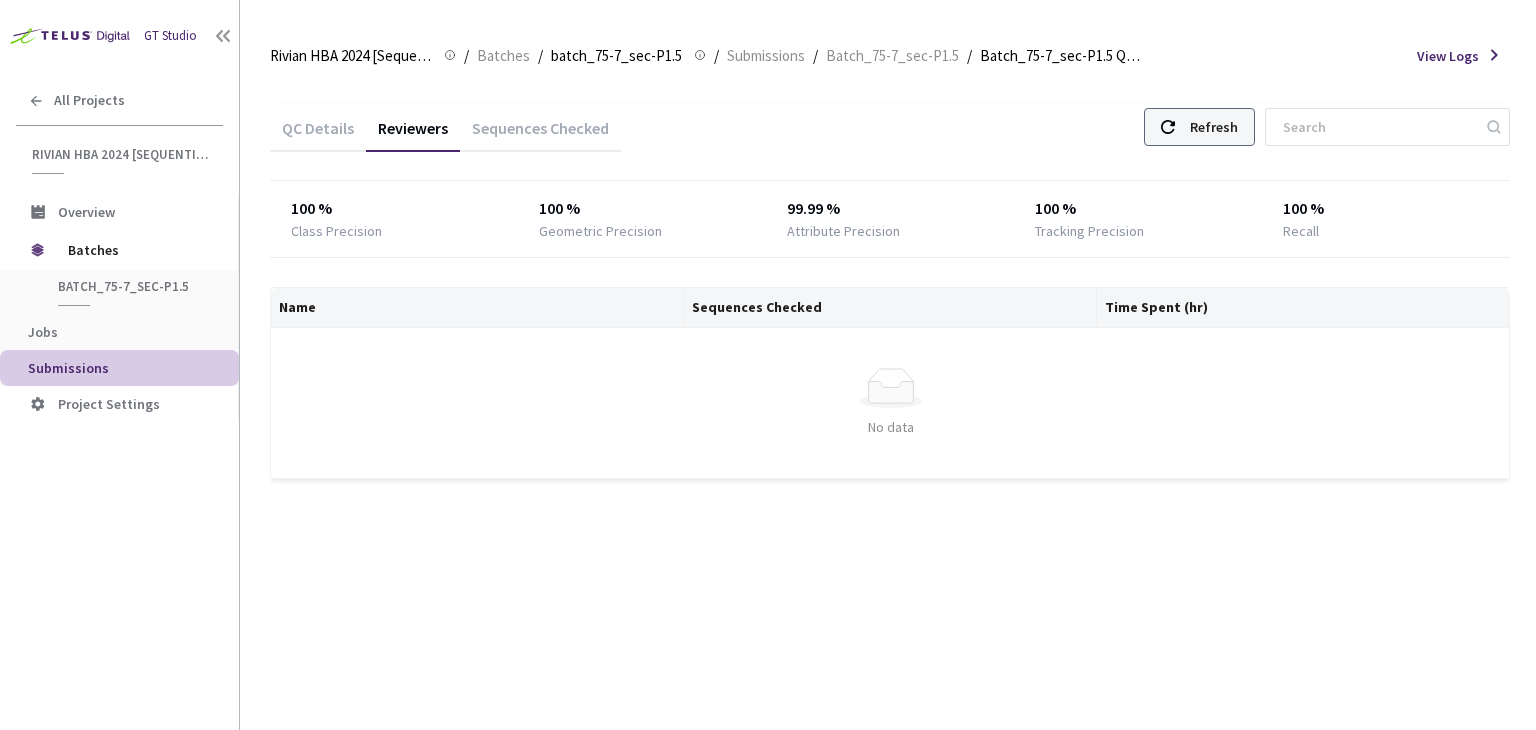 click on "Refresh" at bounding box center [1199, 127] 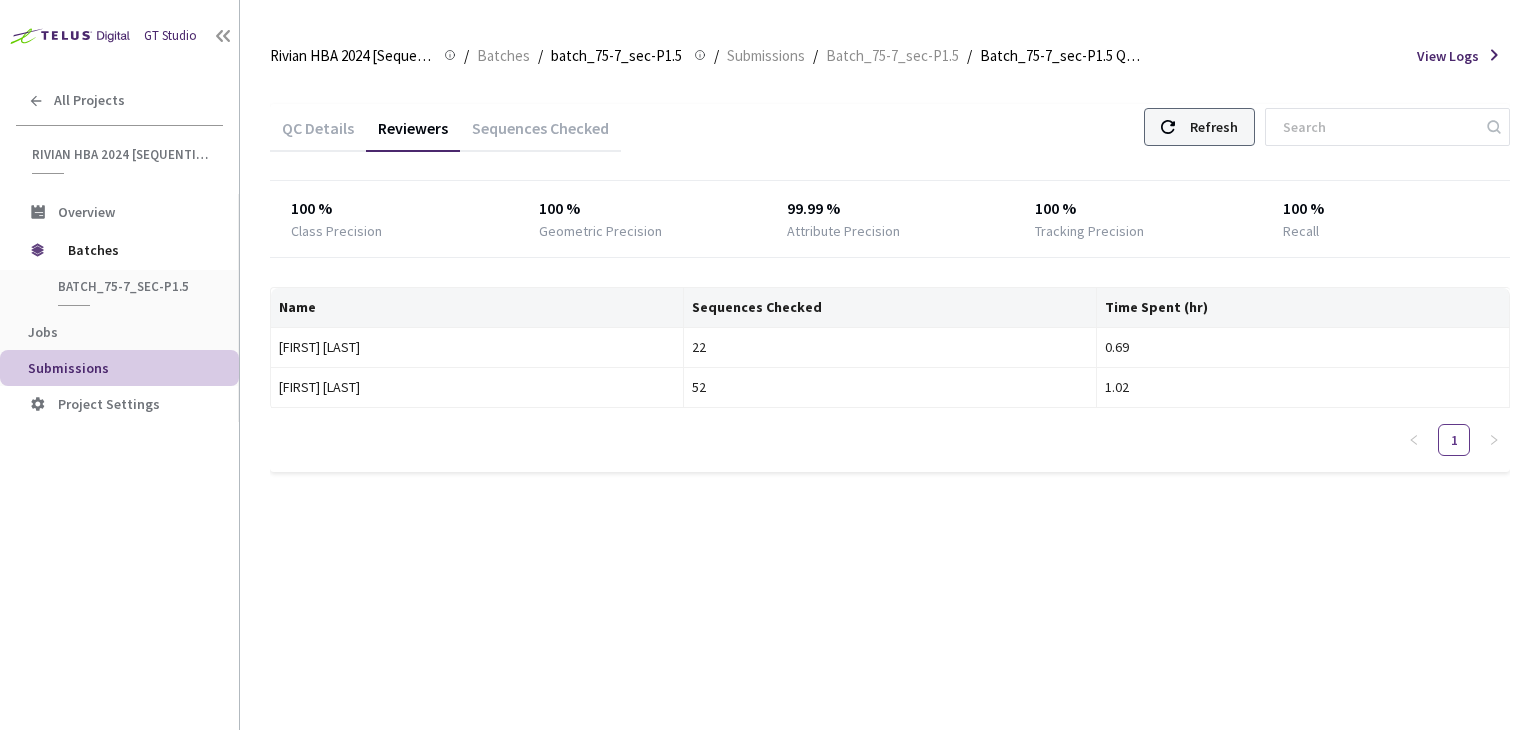 click on "Refresh" at bounding box center (1199, 127) 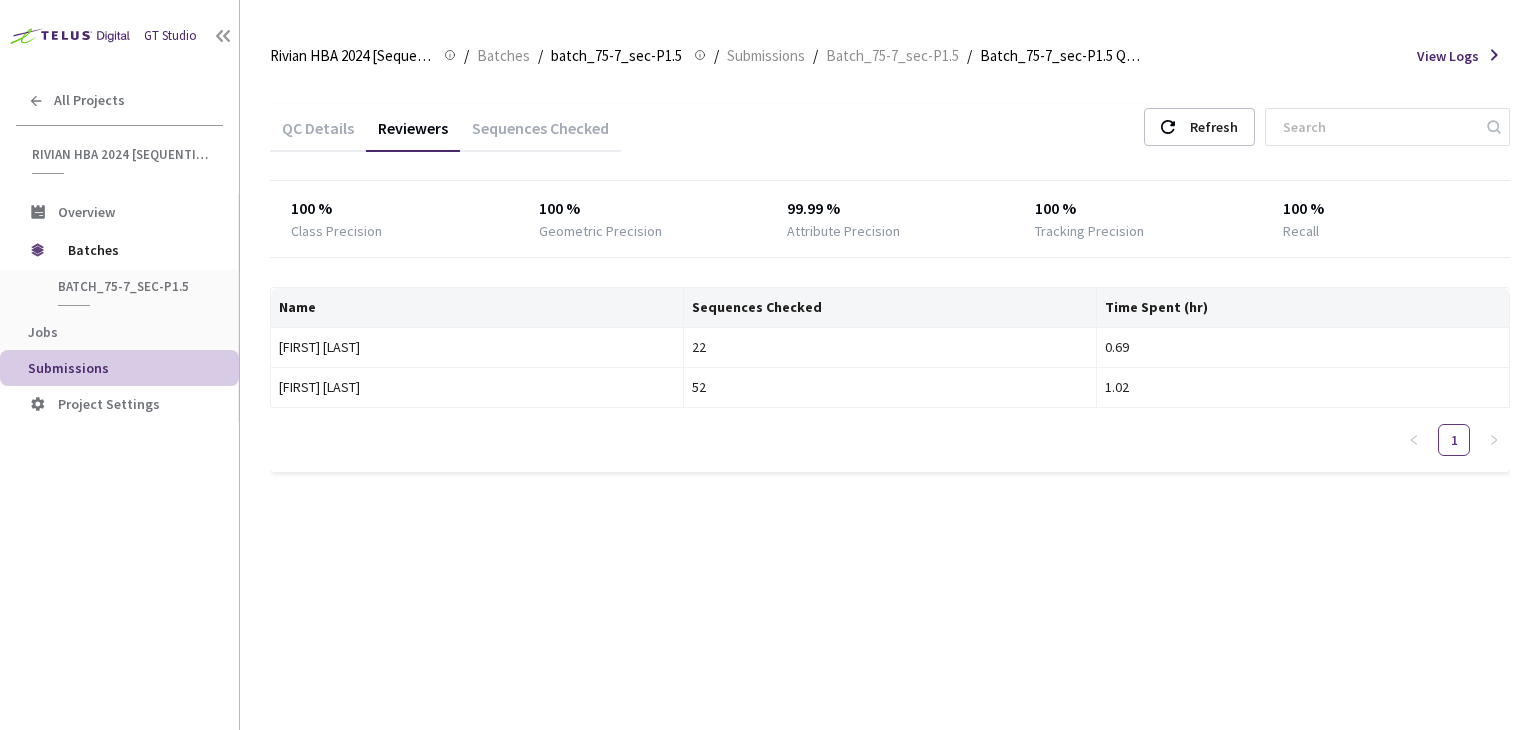 click on "QC Details" at bounding box center (318, 135) 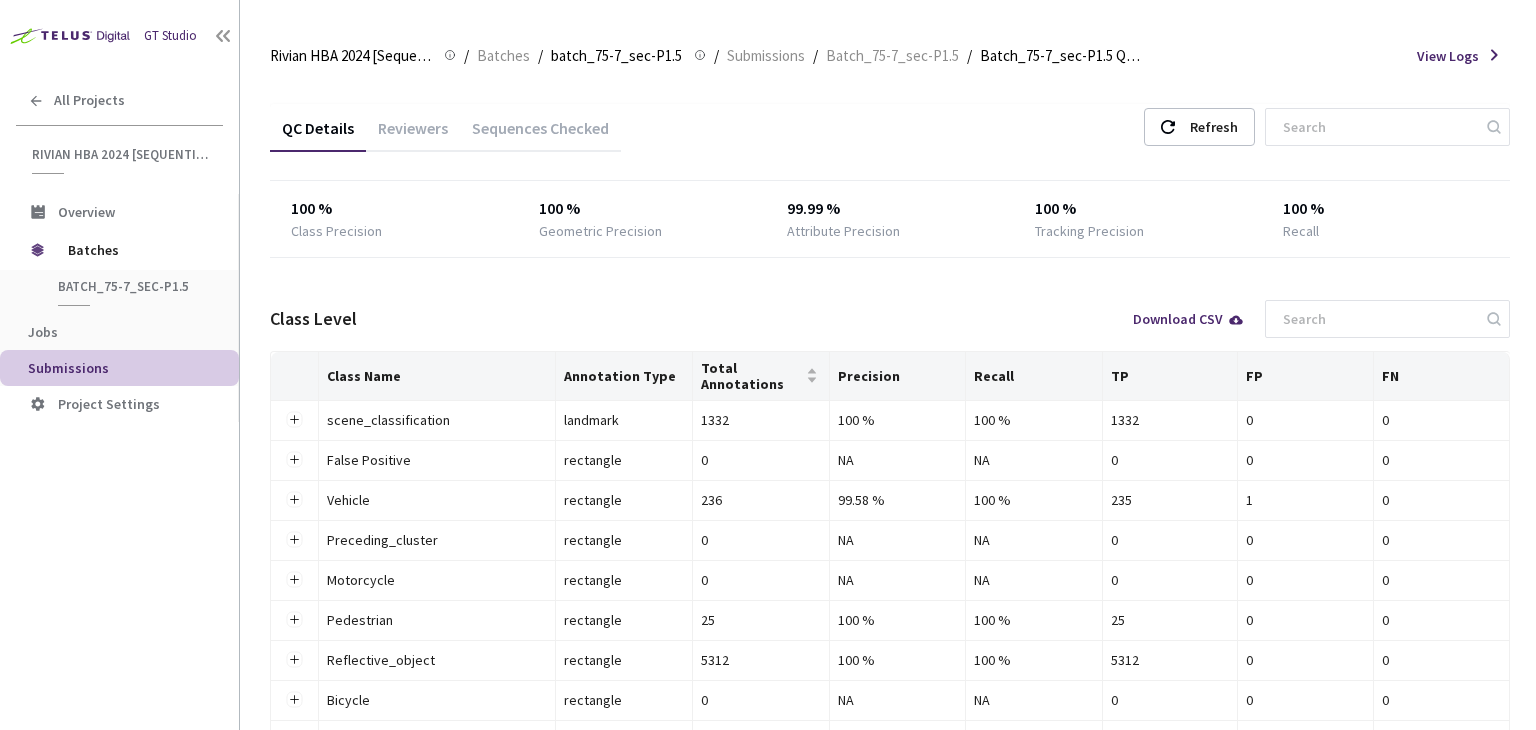 click on "100 %" at bounding box center [1386, 209] 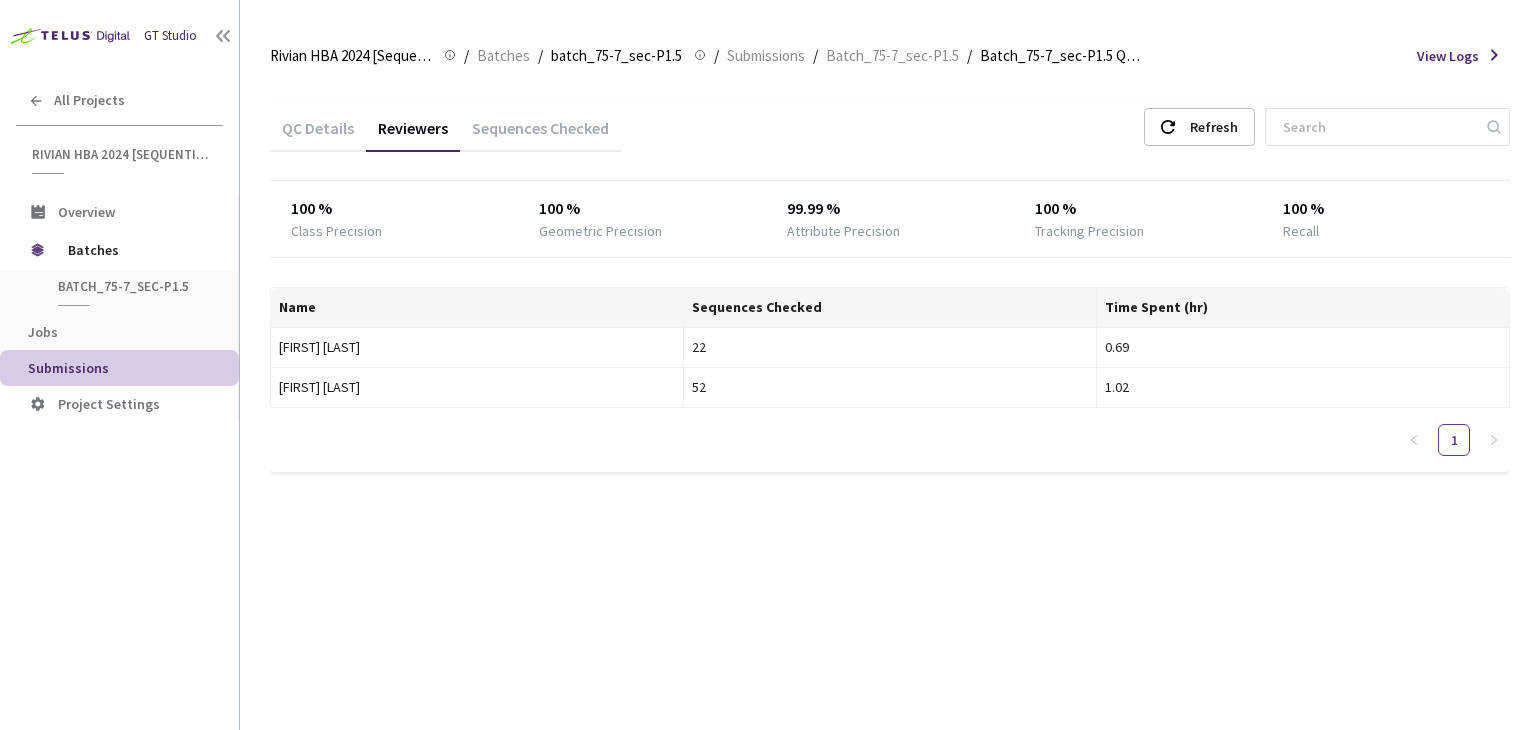 click on "QC Details" at bounding box center (318, 135) 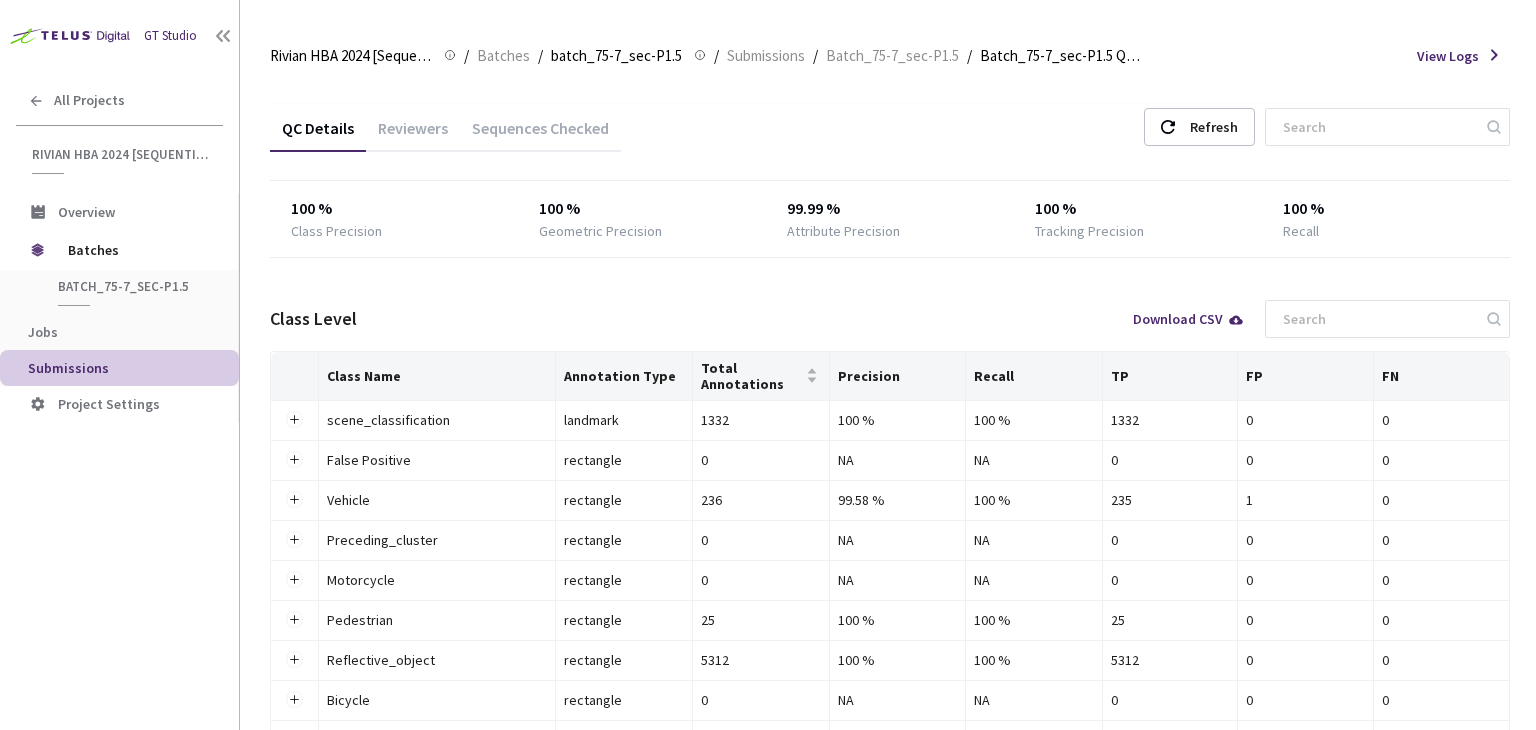 click on "Reviewers" at bounding box center (413, 135) 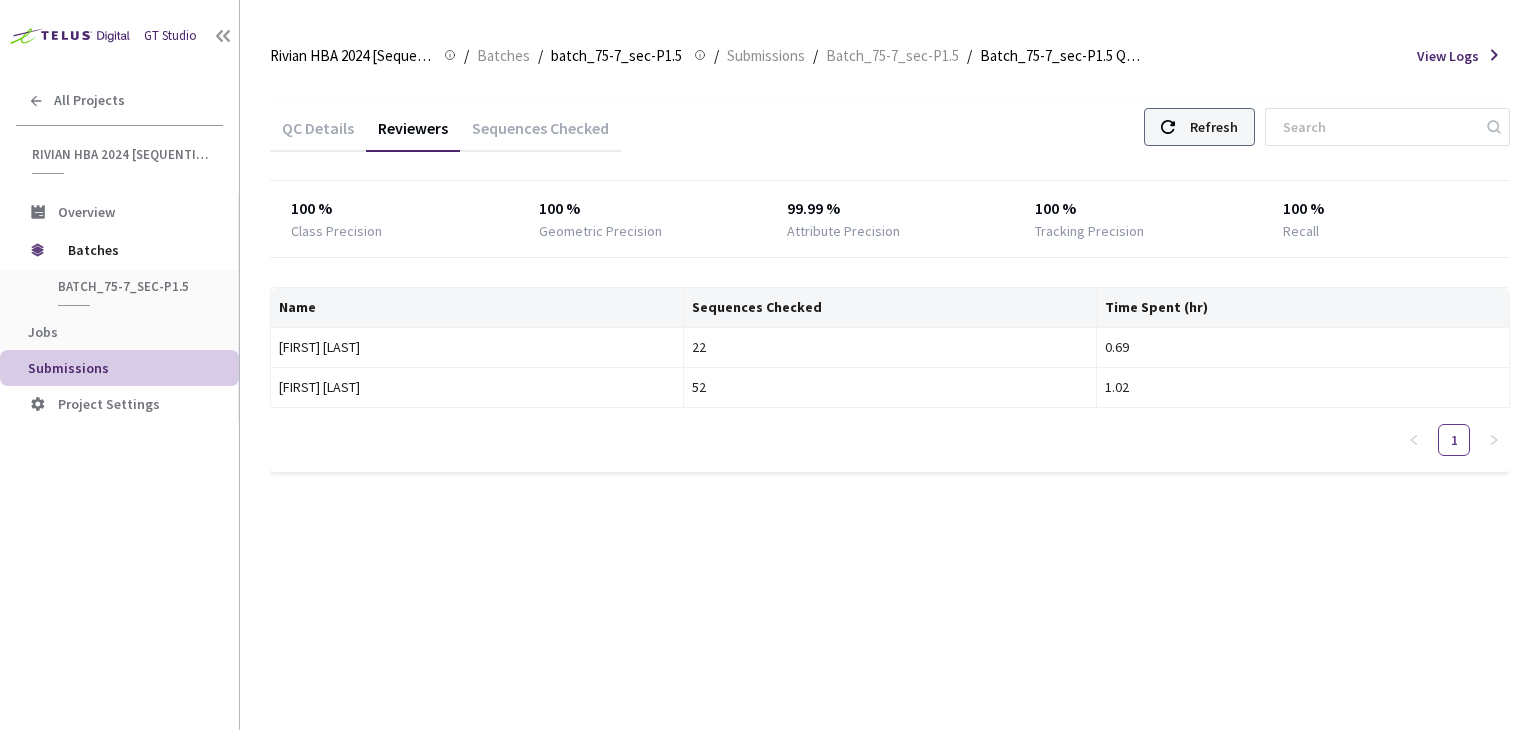 click on "Refresh" at bounding box center [1199, 127] 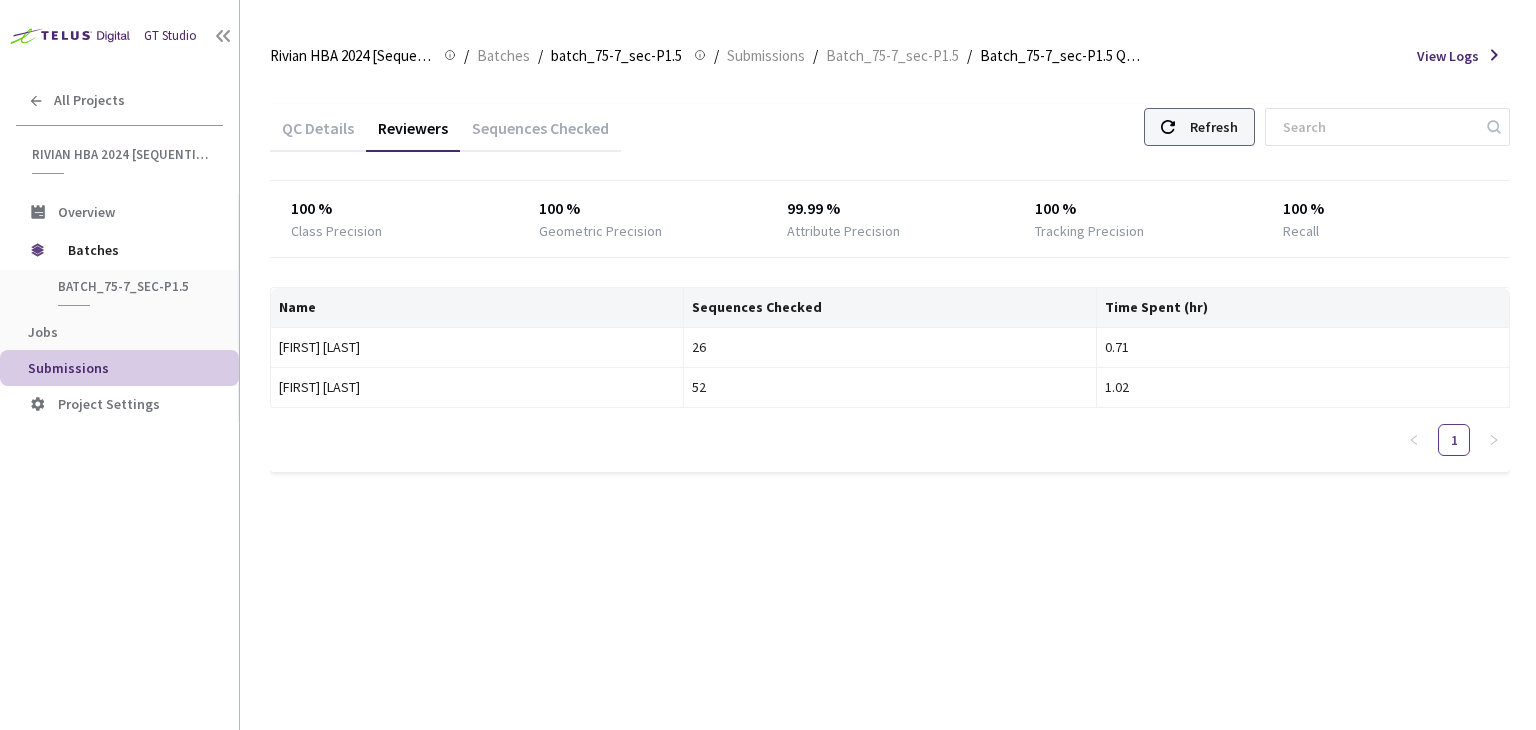 click on "Refresh" at bounding box center [1199, 127] 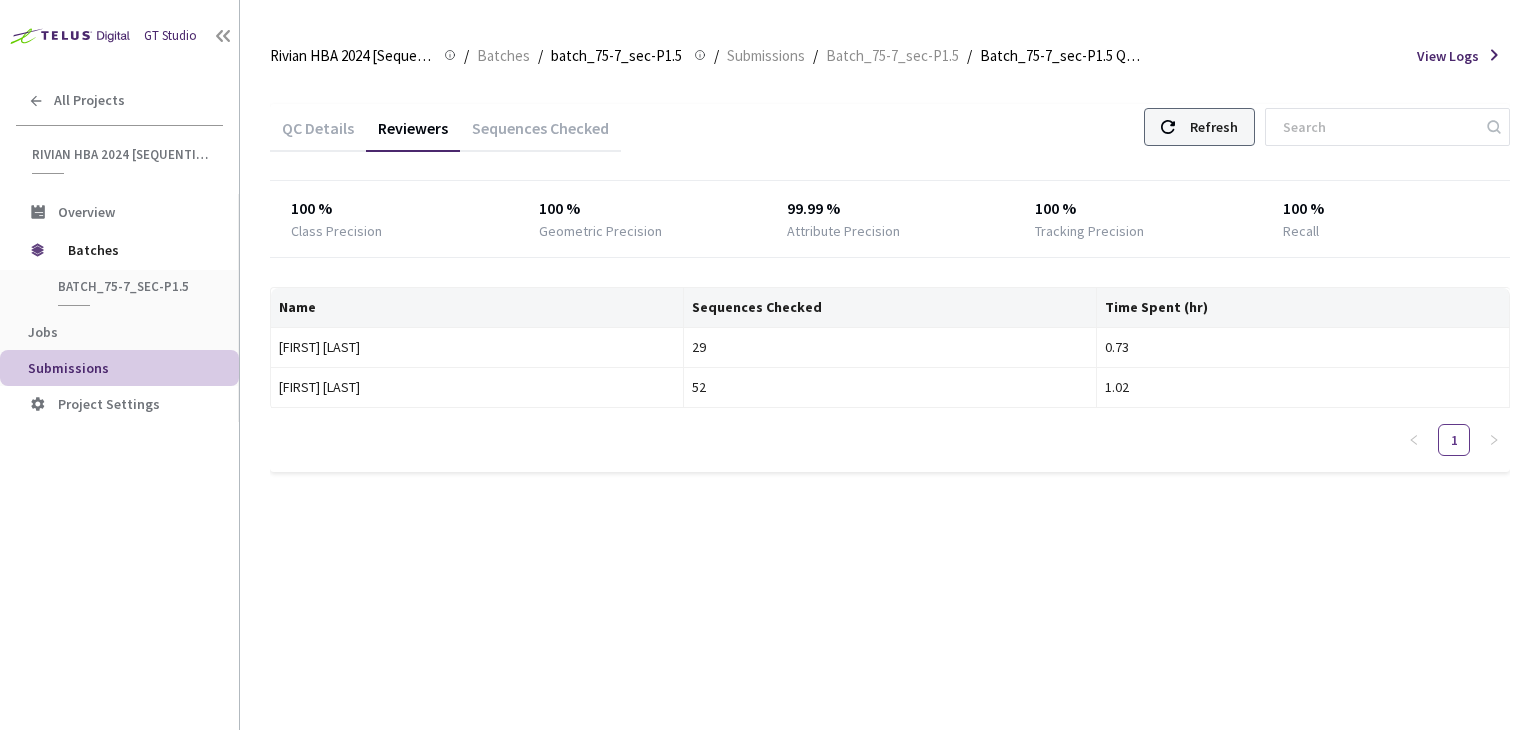 click on "Refresh" at bounding box center [1199, 127] 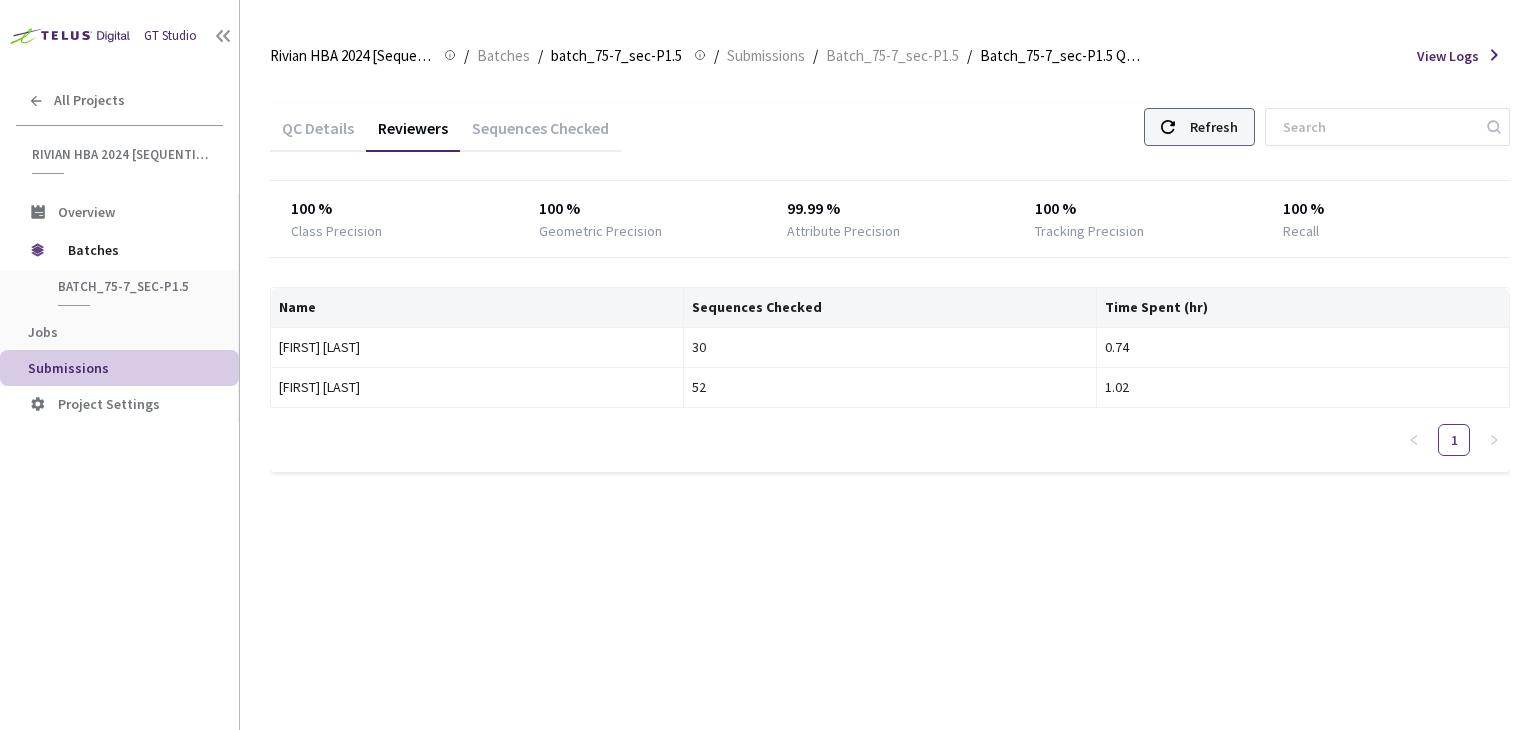 click on "Refresh" at bounding box center (1214, 127) 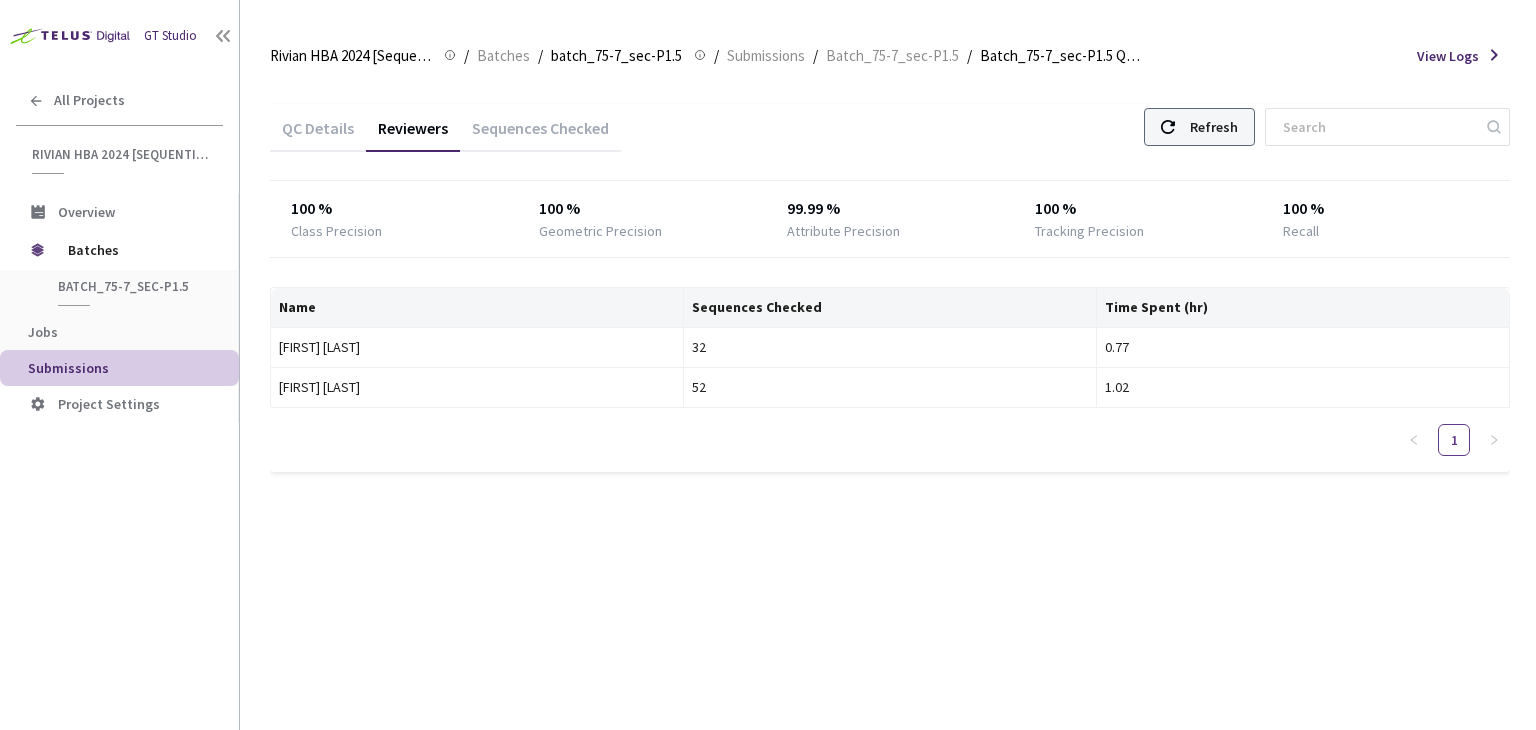 click on "Refresh" at bounding box center (1214, 127) 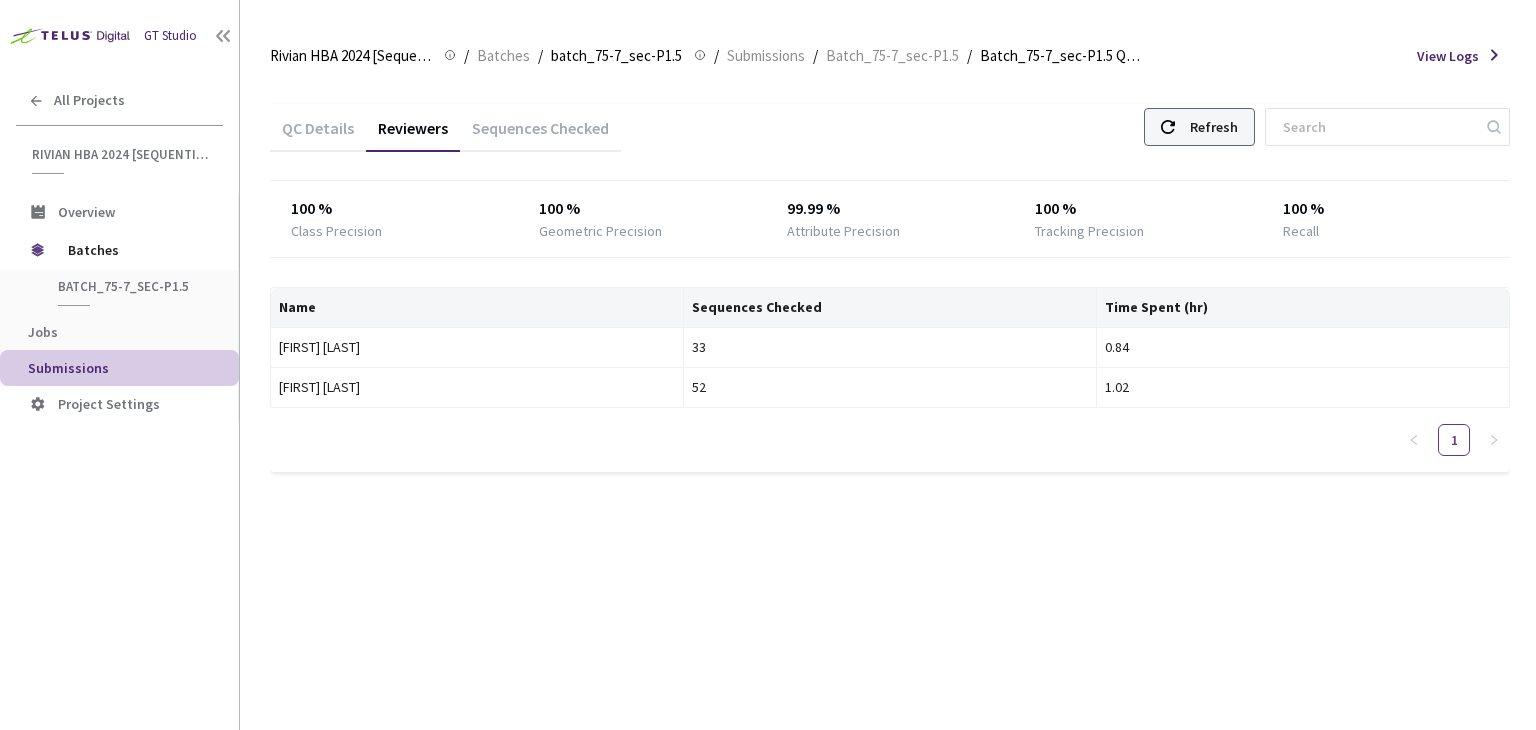 click on "Refresh" at bounding box center (1214, 127) 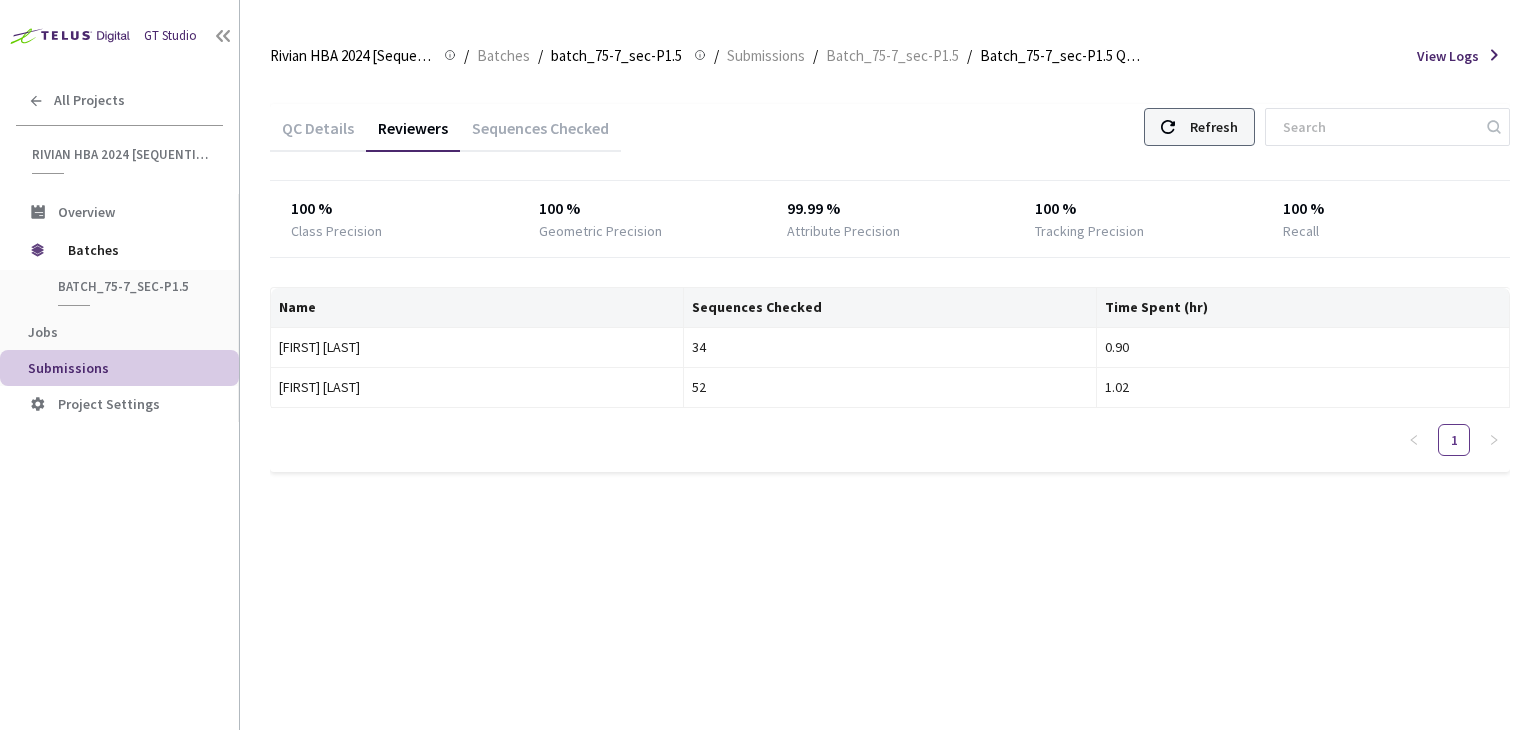 click on "Refresh" at bounding box center (1214, 127) 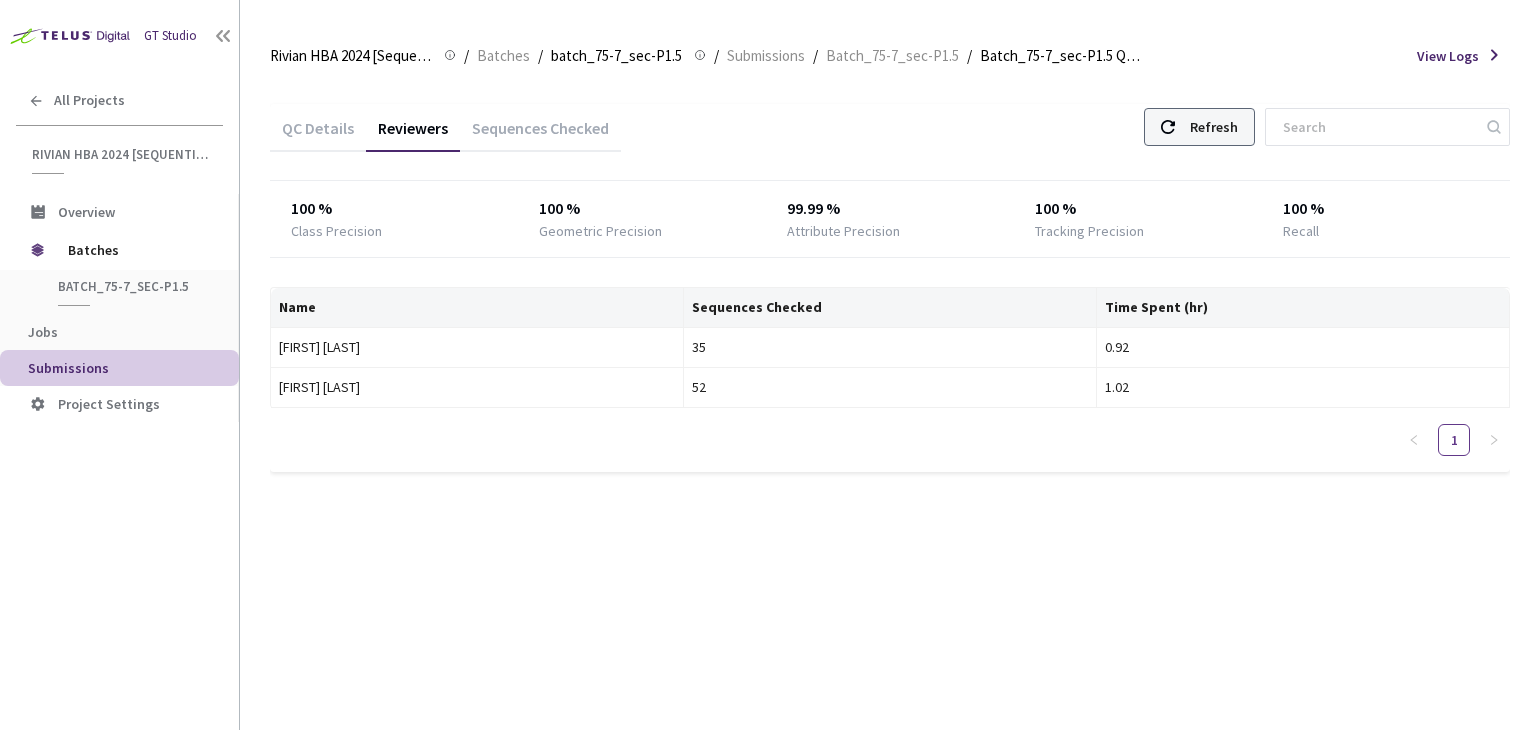 click on "Refresh" at bounding box center (1214, 127) 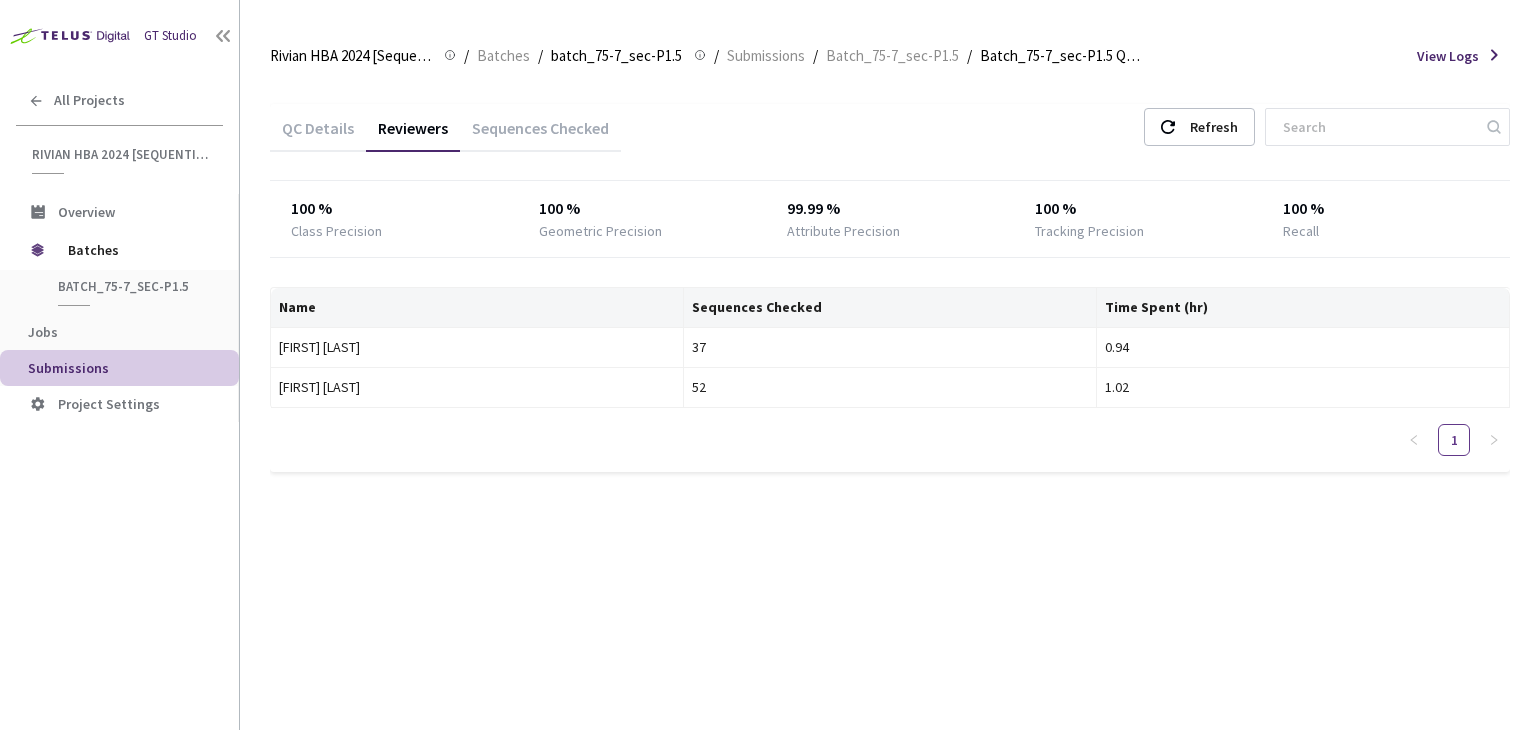 click on "QC Details Reviewers Sequences Checked Refresh" at bounding box center [890, 130] 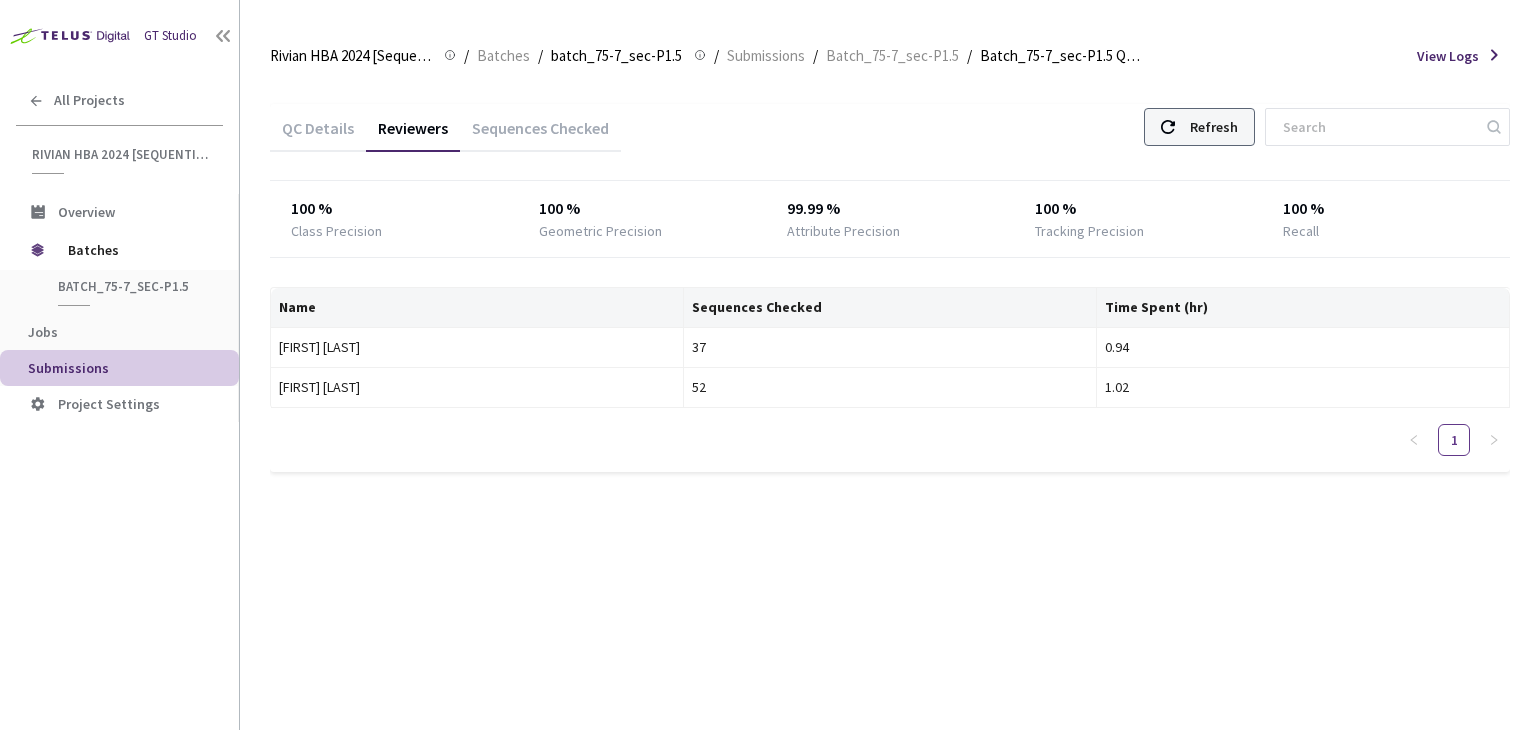 click on "Refresh" at bounding box center (1199, 127) 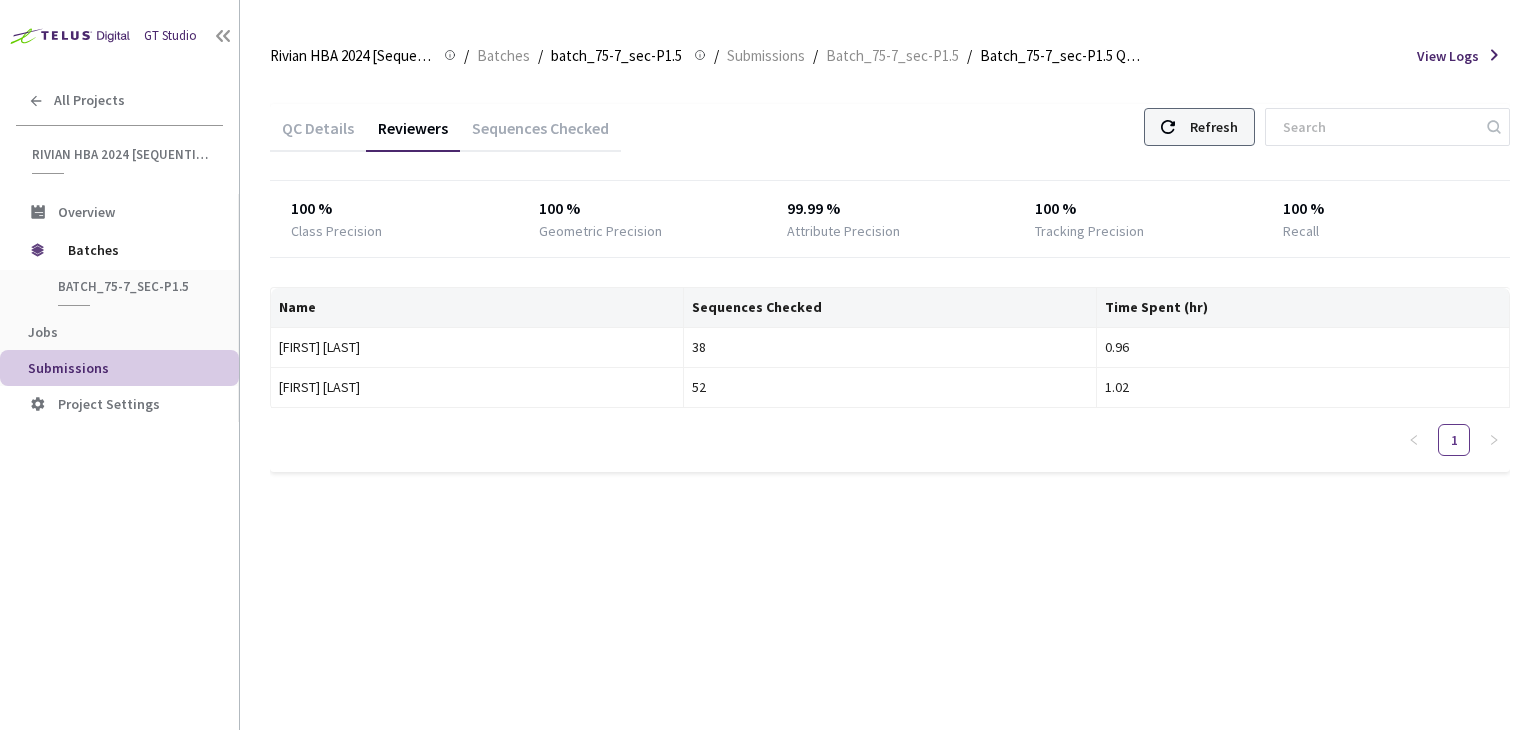 click on "Refresh" at bounding box center (1214, 127) 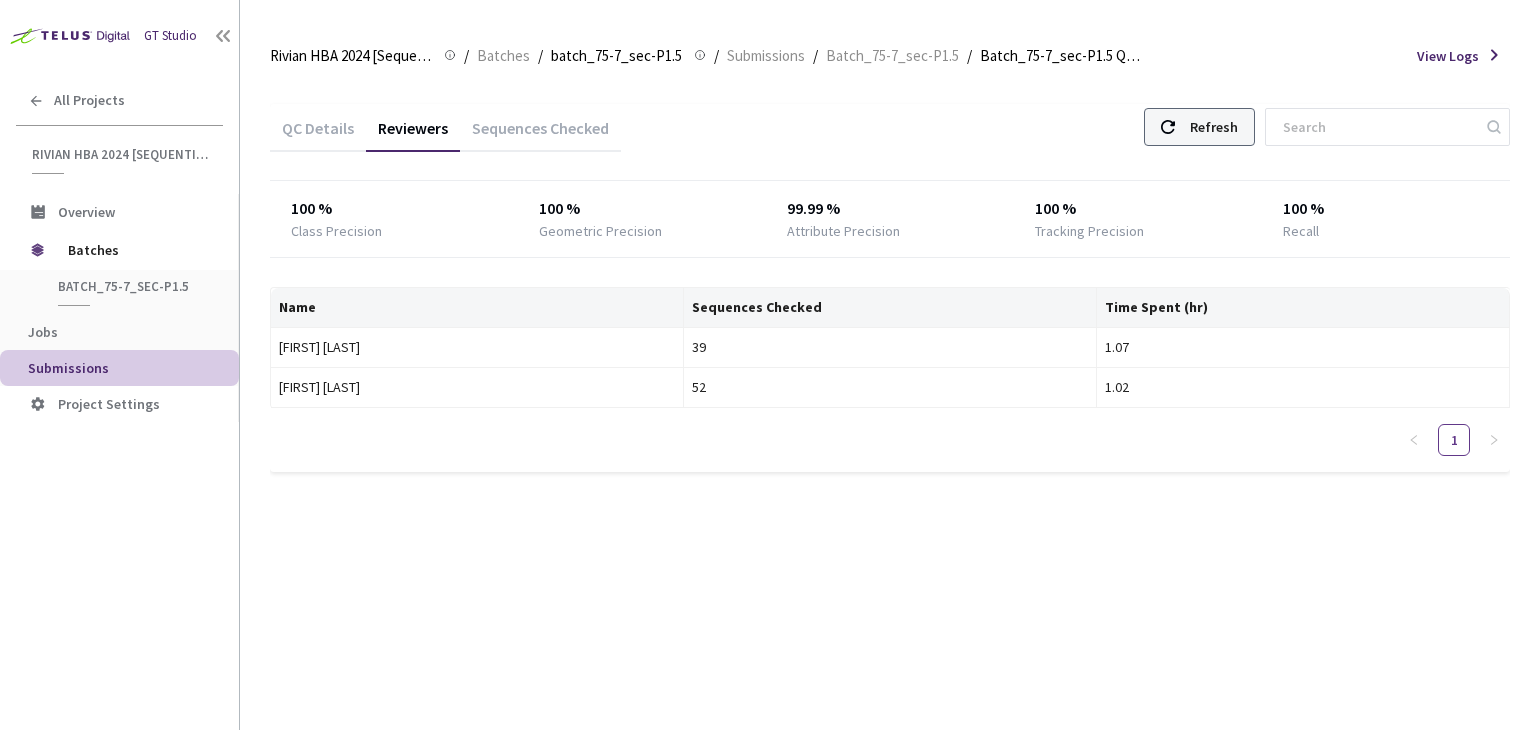 click on "Refresh" at bounding box center [1214, 127] 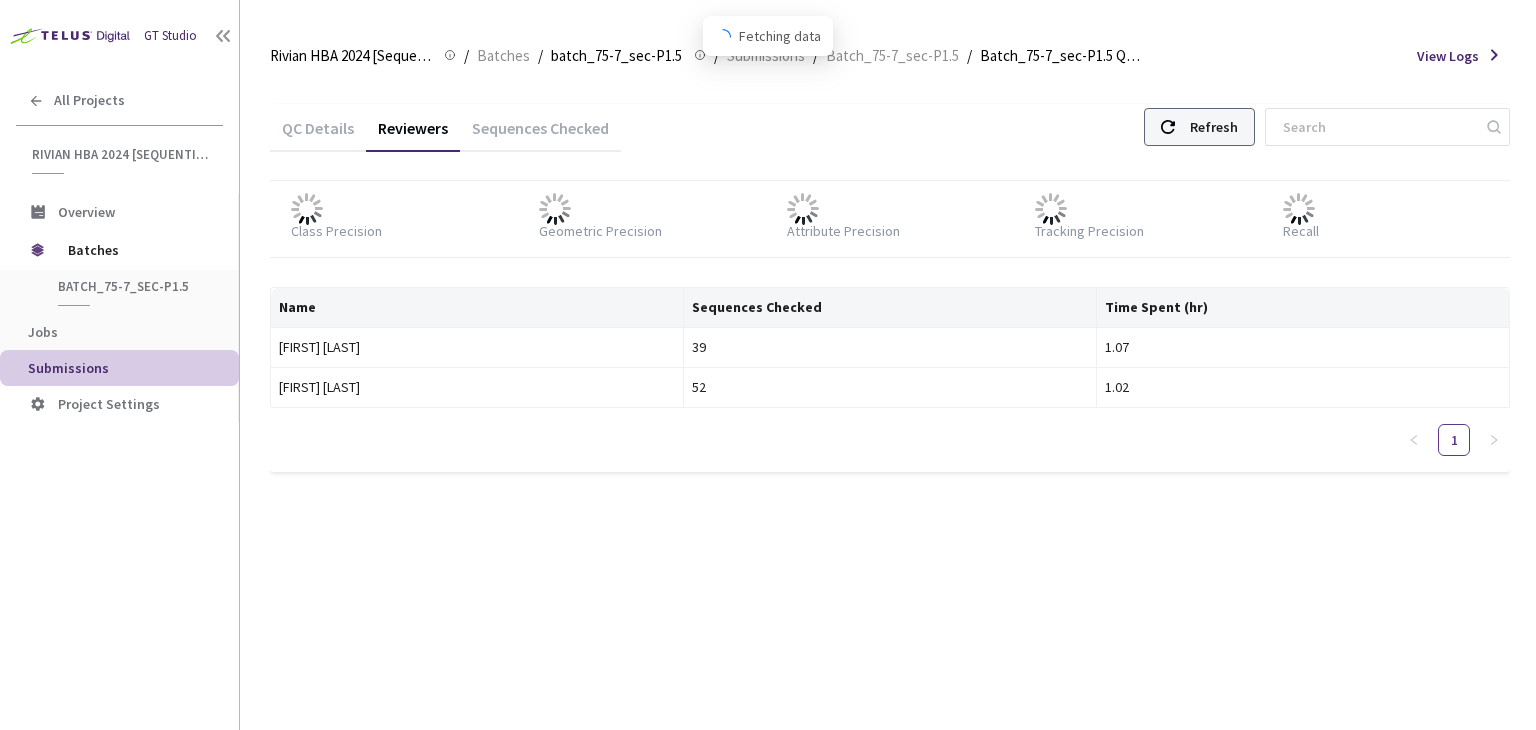 click on "Refresh" at bounding box center [1214, 127] 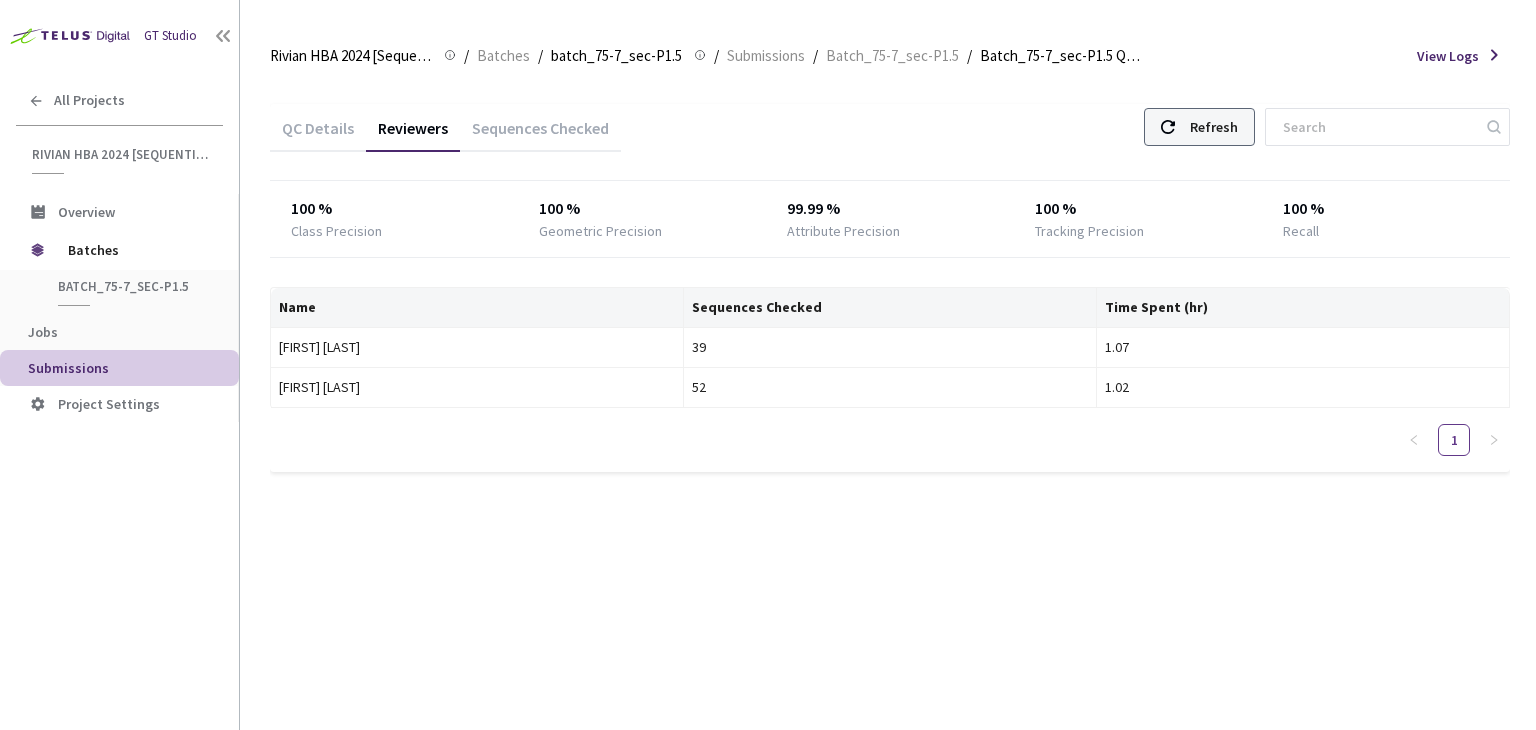click on "Refresh" at bounding box center (1214, 127) 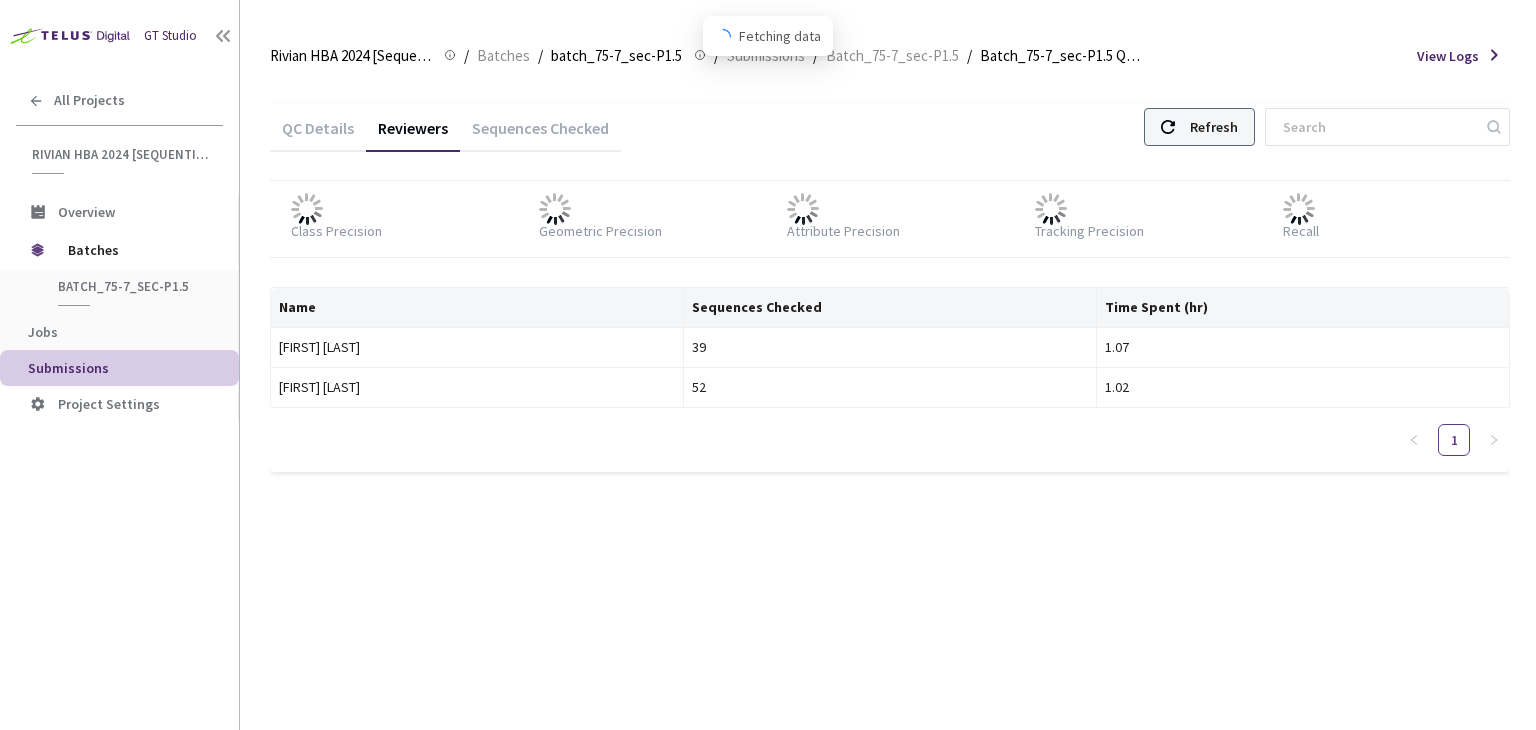 click on "Refresh" at bounding box center [1214, 127] 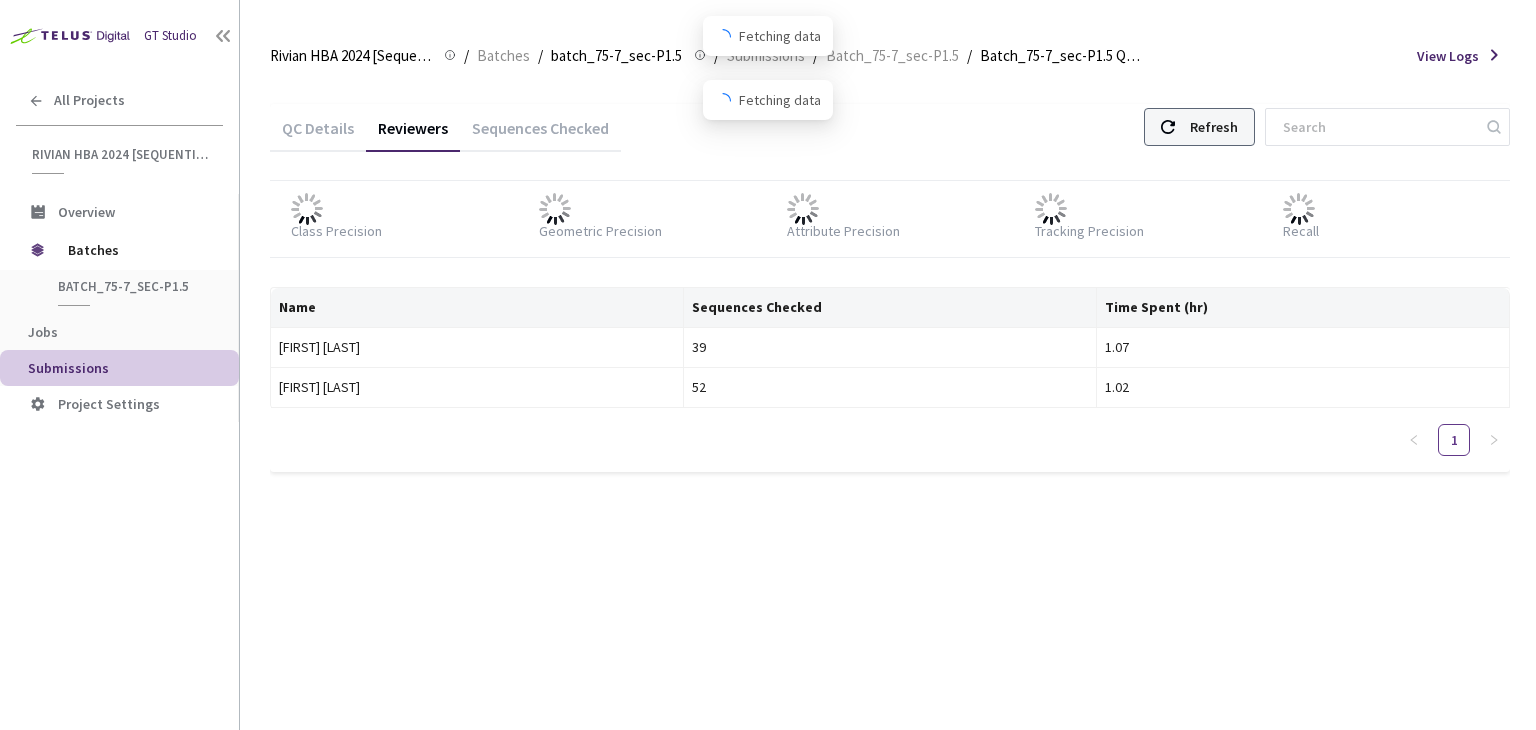 click on "Refresh" at bounding box center (1214, 127) 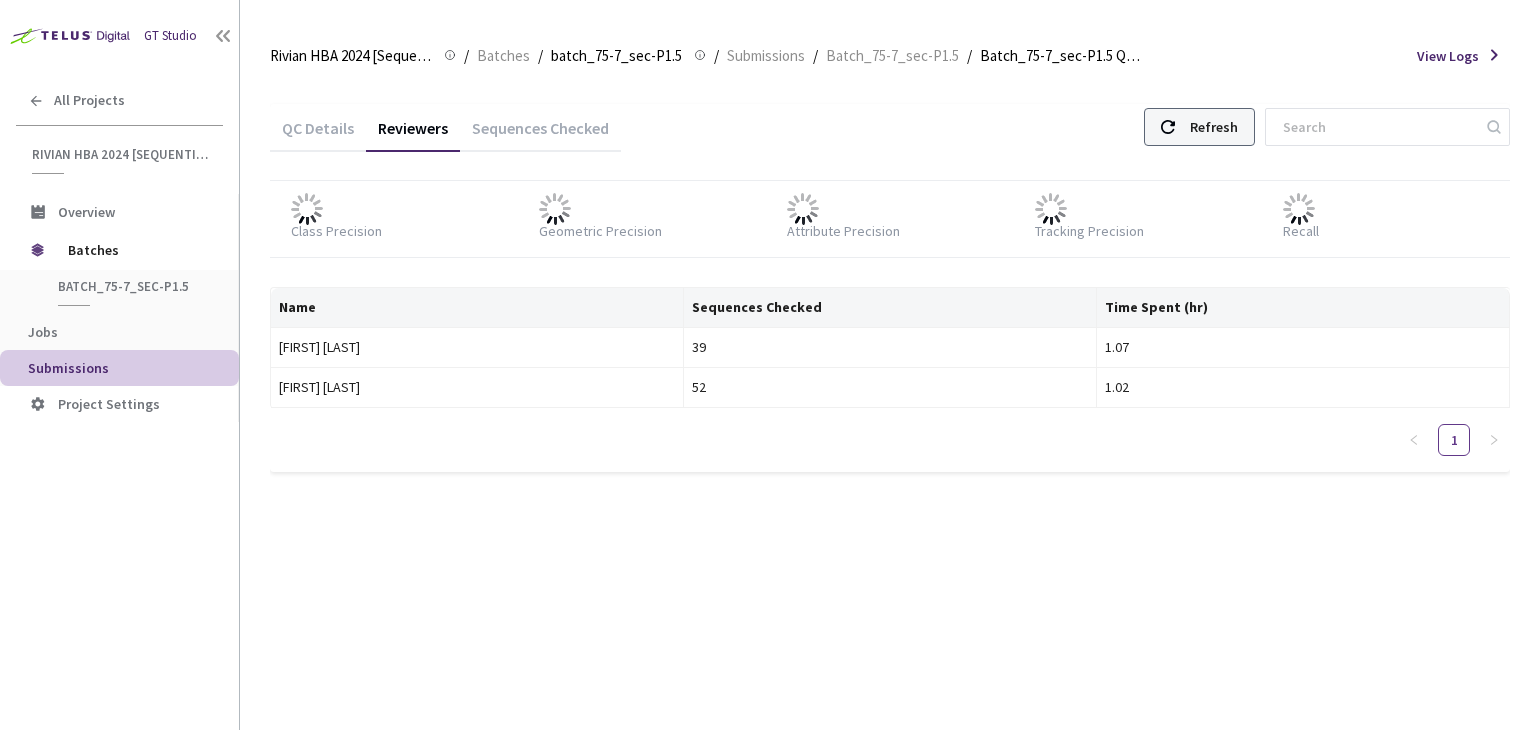 click on "Refresh" at bounding box center (1214, 127) 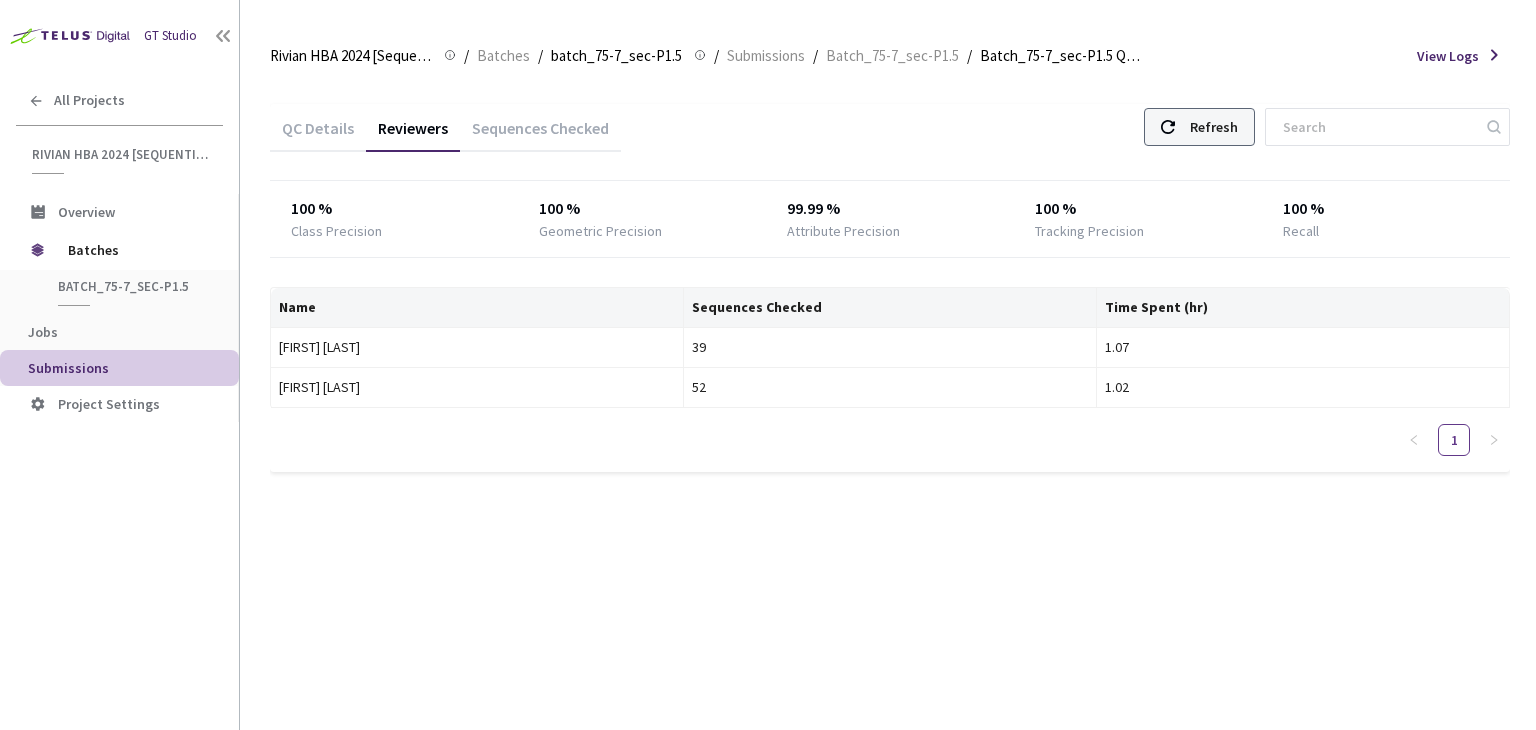 click on "Refresh" at bounding box center (1214, 127) 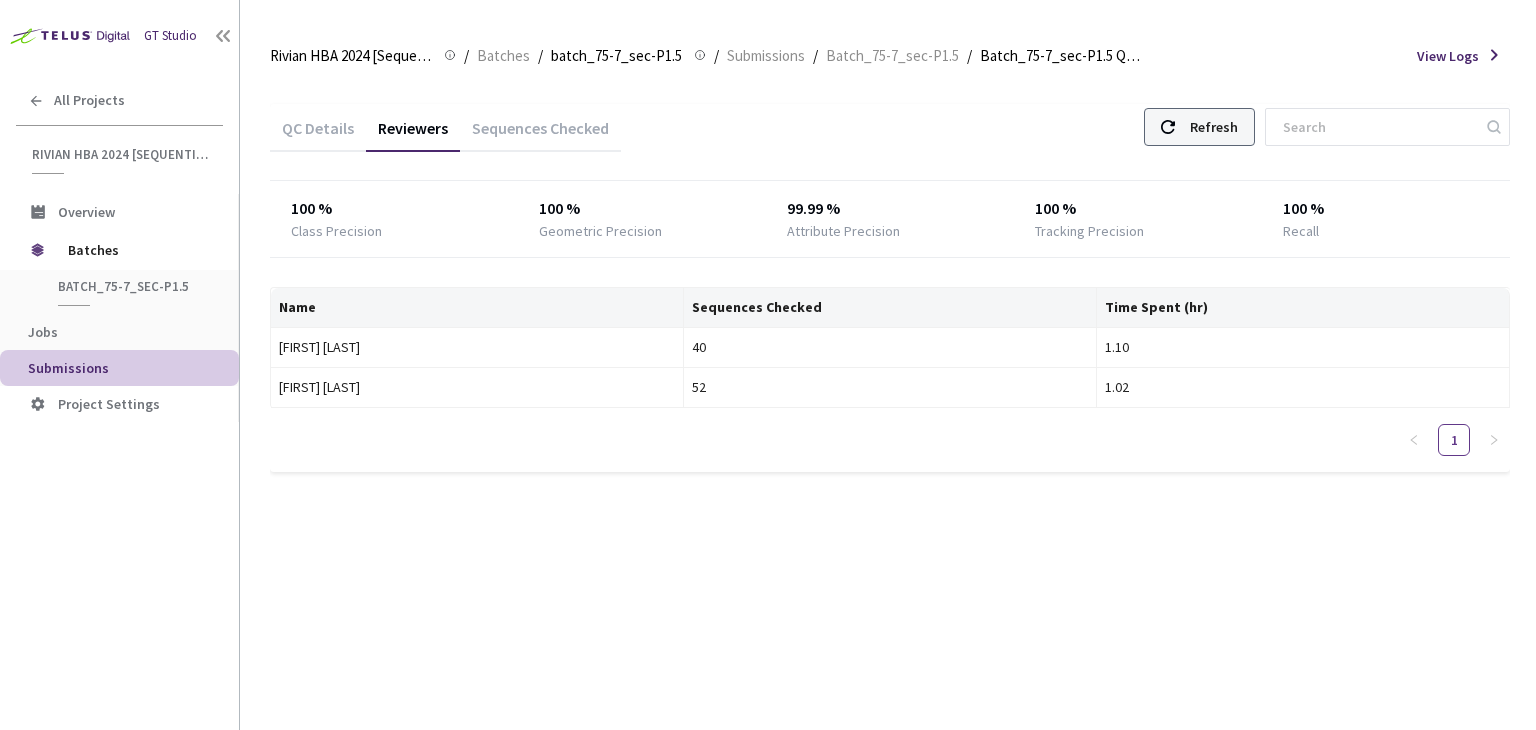 click on "Refresh" at bounding box center [1199, 127] 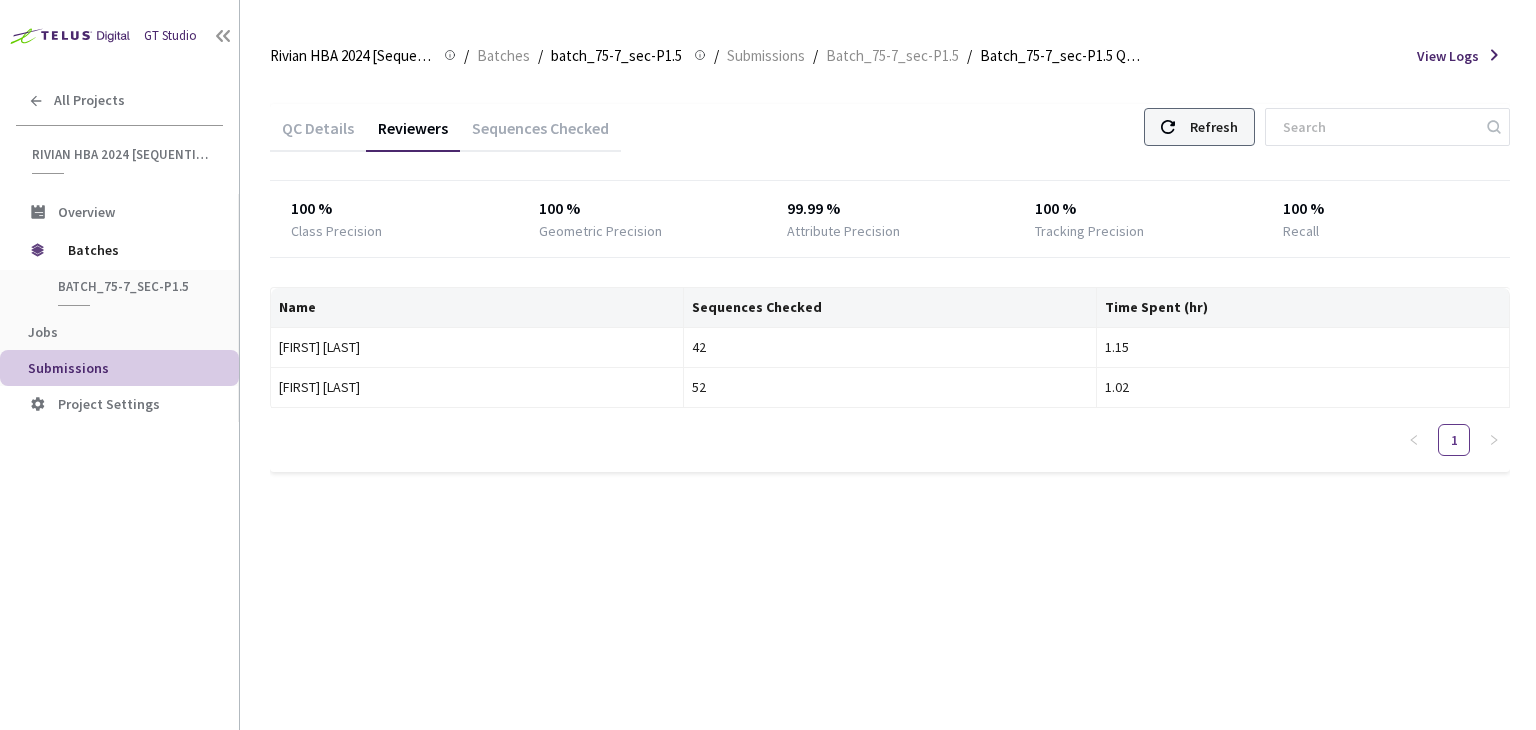 click on "Refresh" at bounding box center (1199, 127) 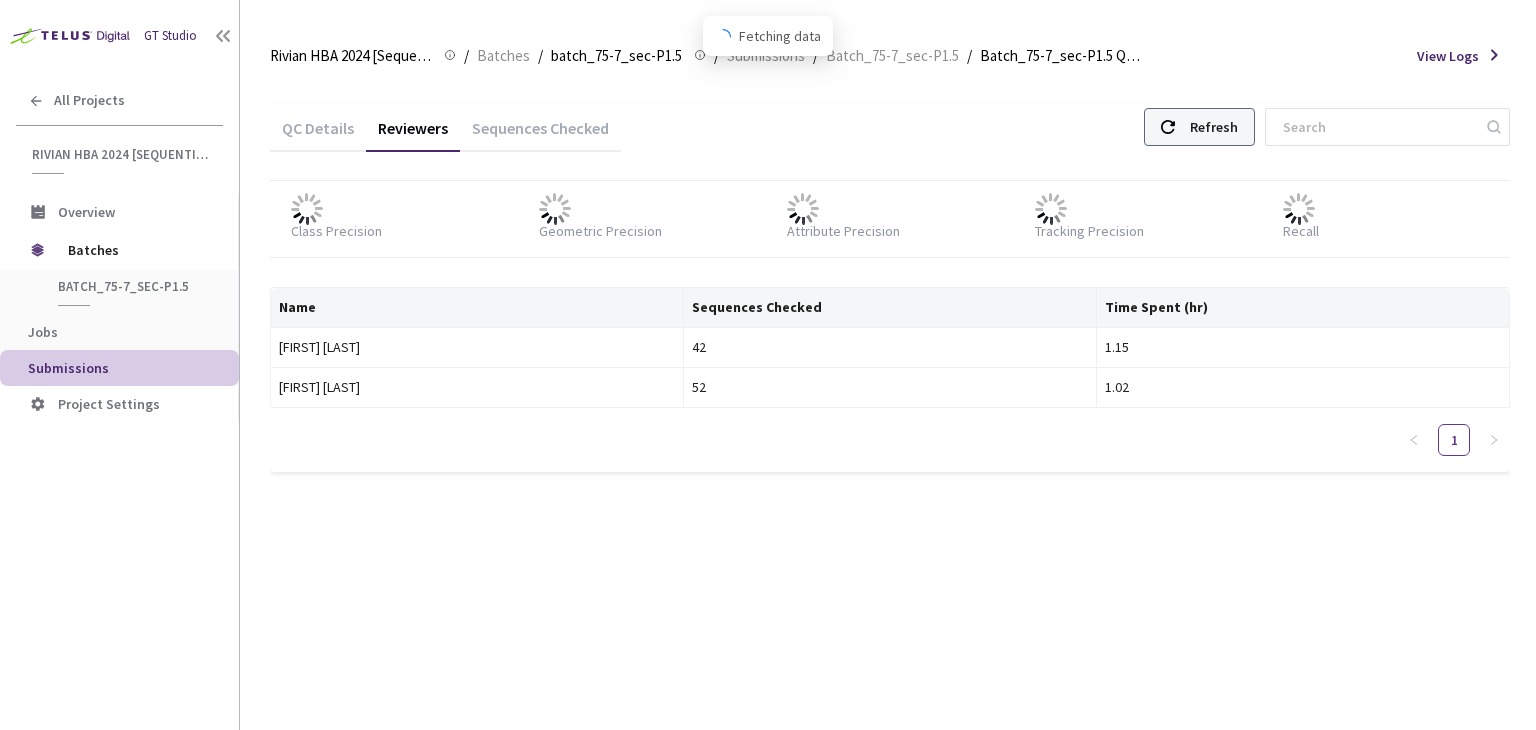 click on "Refresh" at bounding box center (1214, 127) 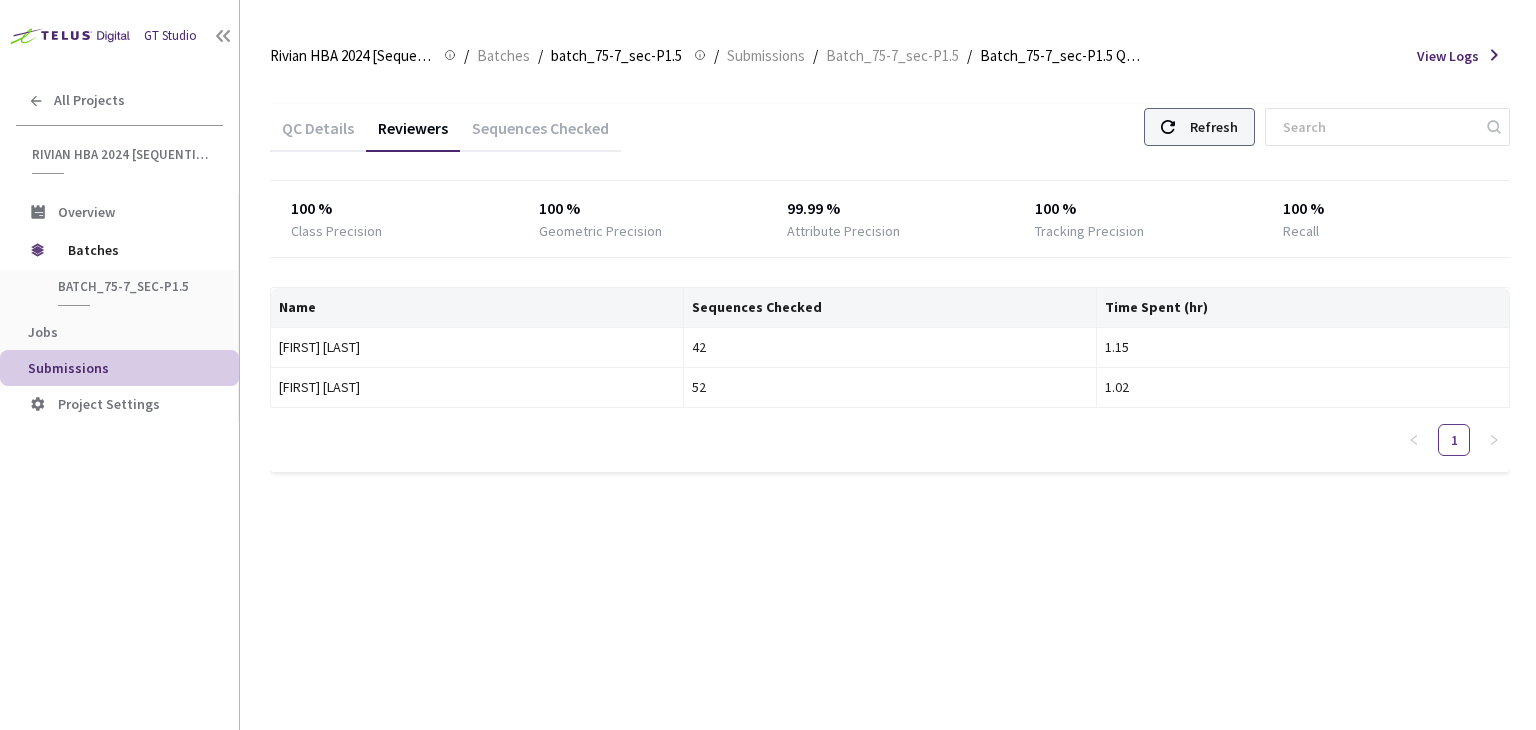 click 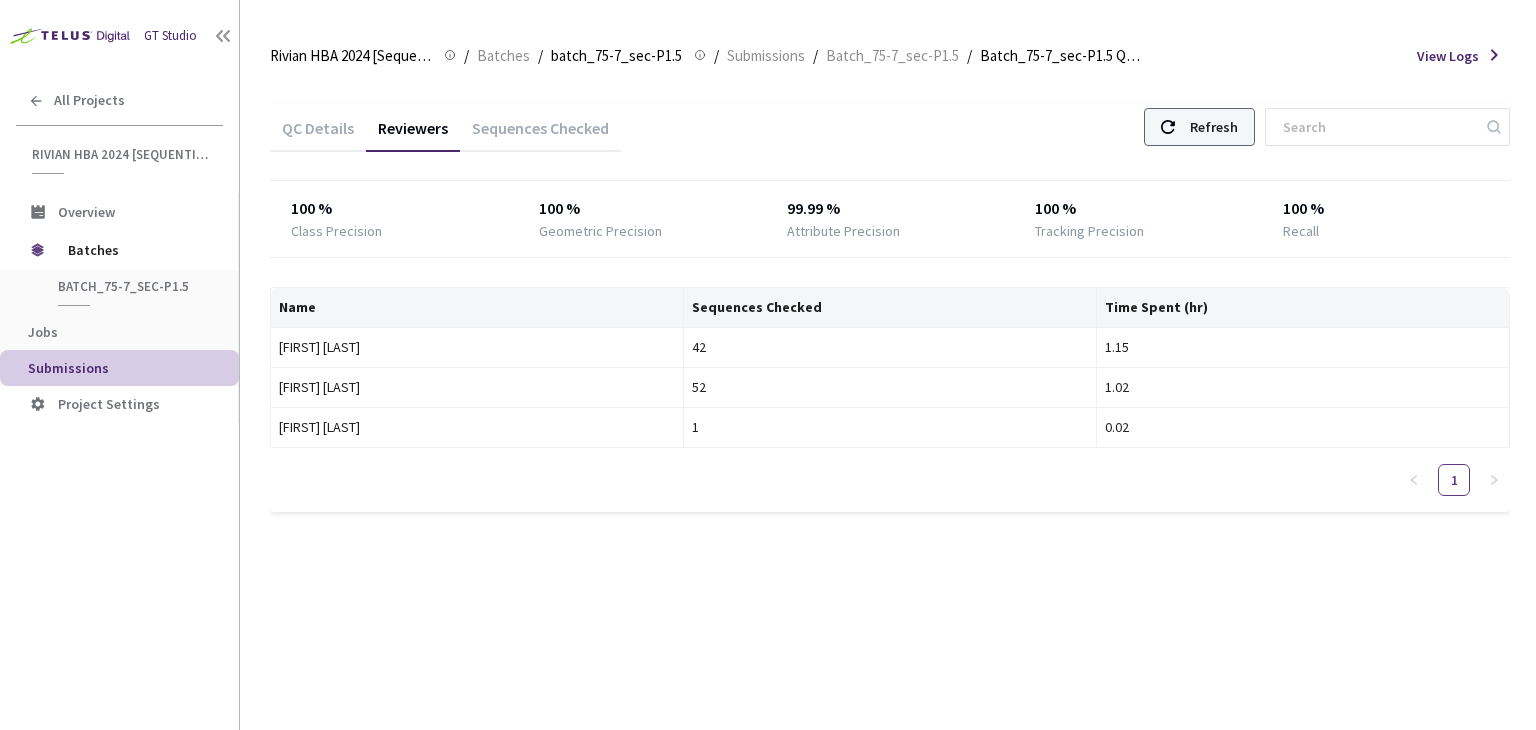 click 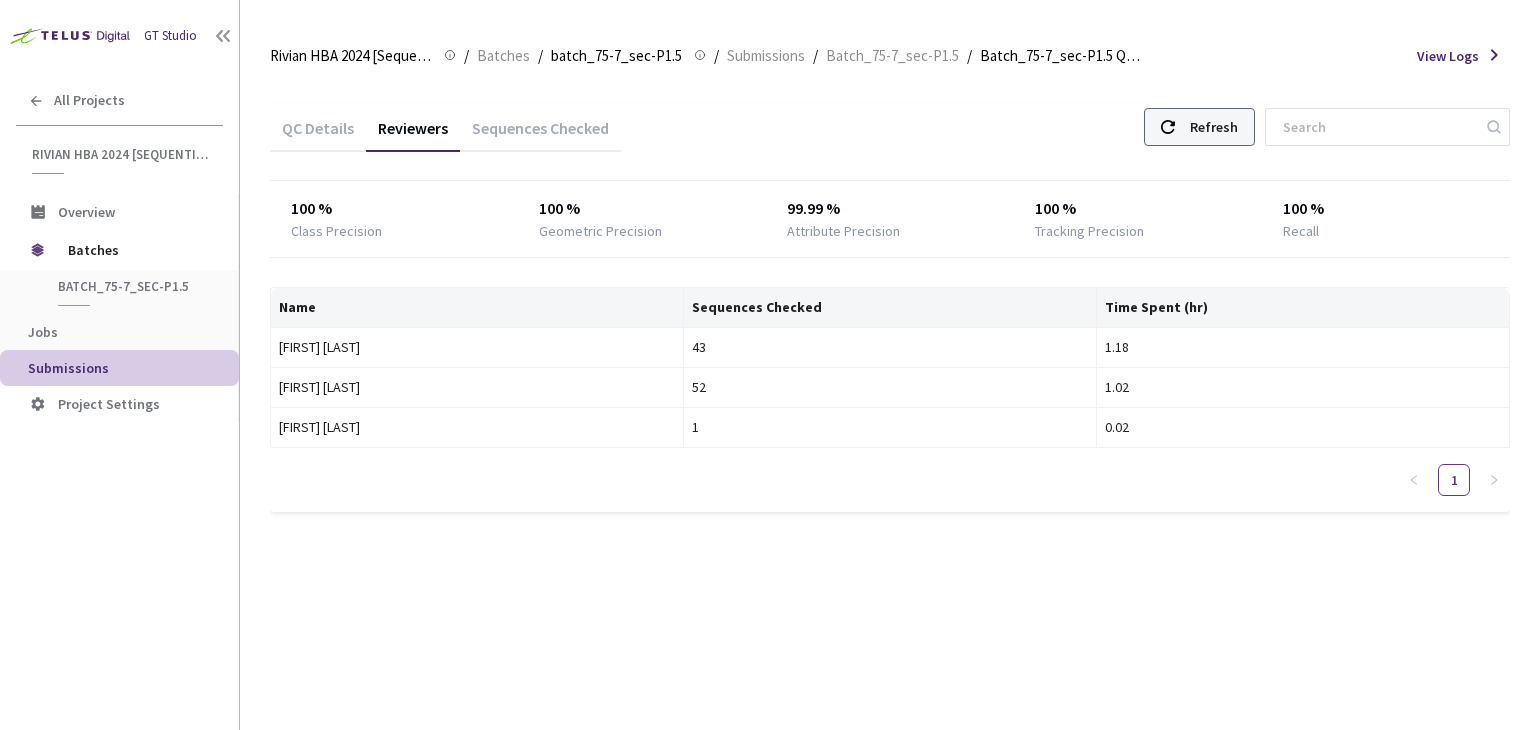 click on "Refresh" at bounding box center (1199, 127) 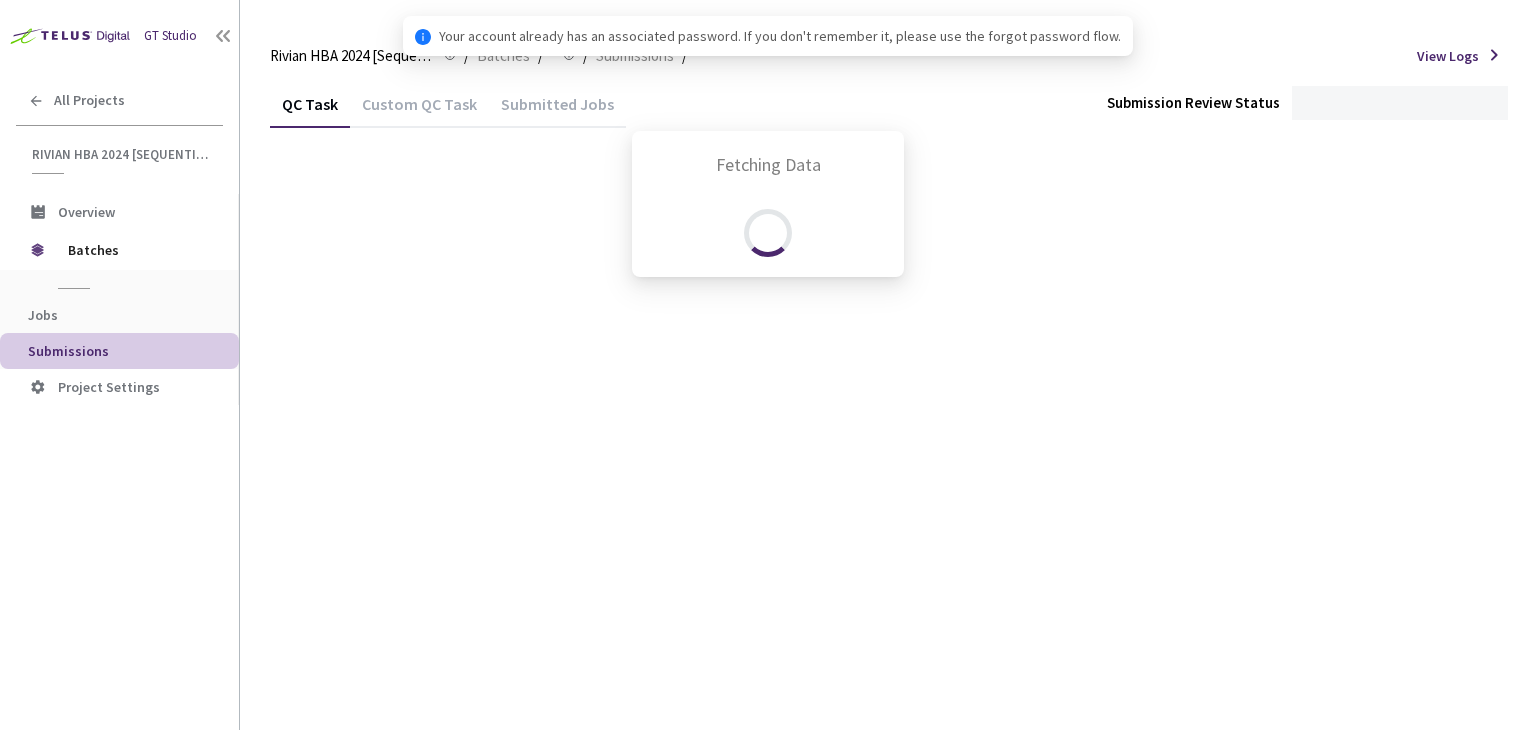 scroll, scrollTop: 0, scrollLeft: 0, axis: both 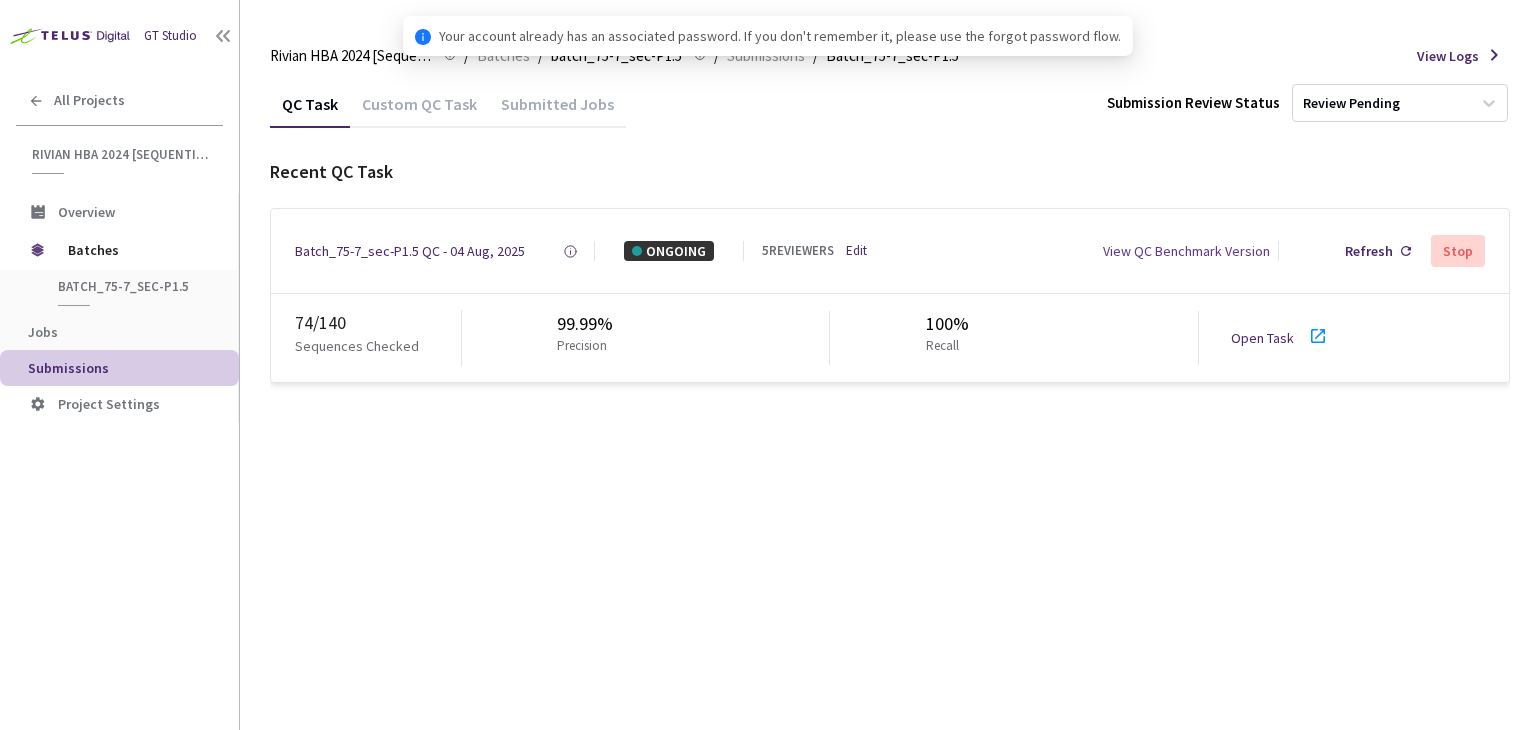 click on "Open Task" at bounding box center [1262, 338] 